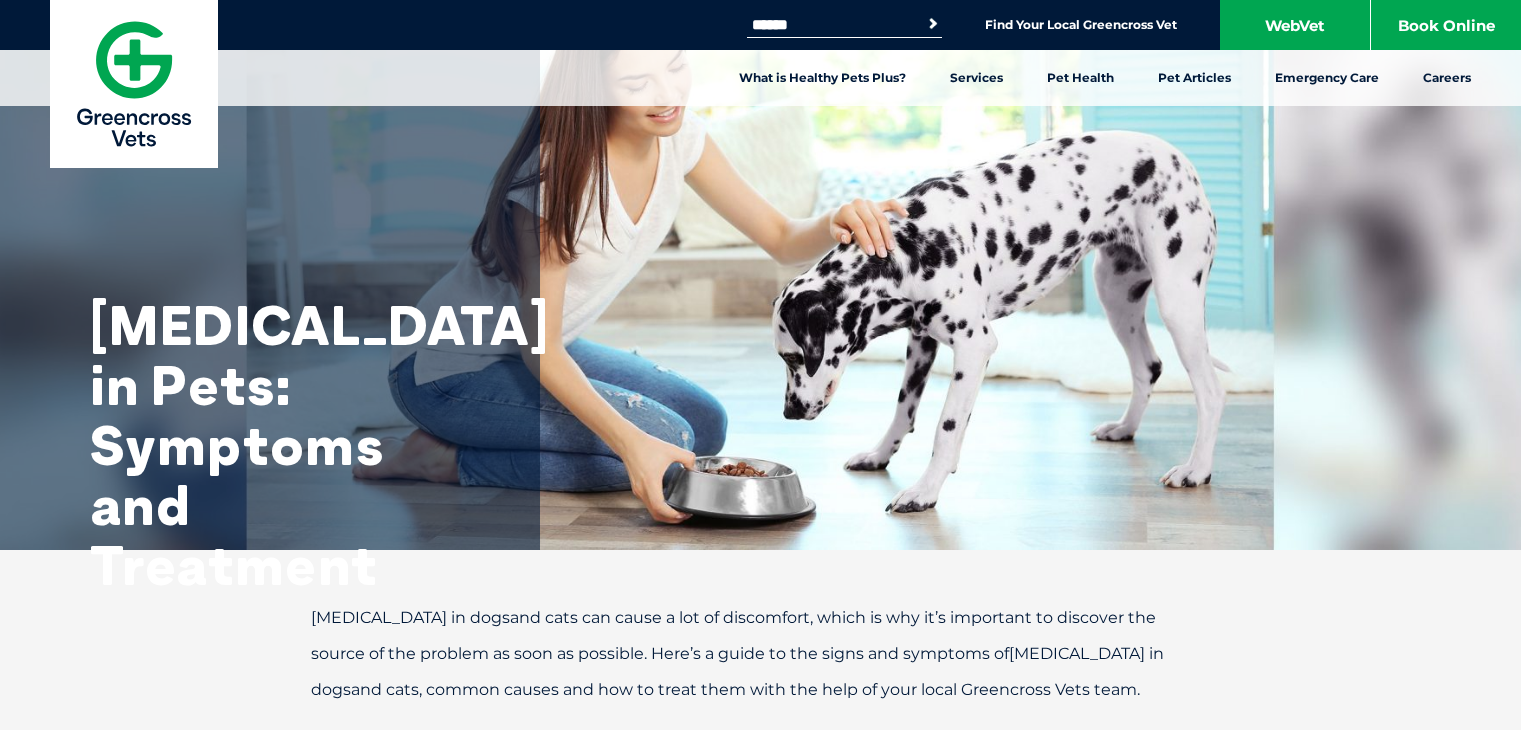 scroll, scrollTop: 268, scrollLeft: 0, axis: vertical 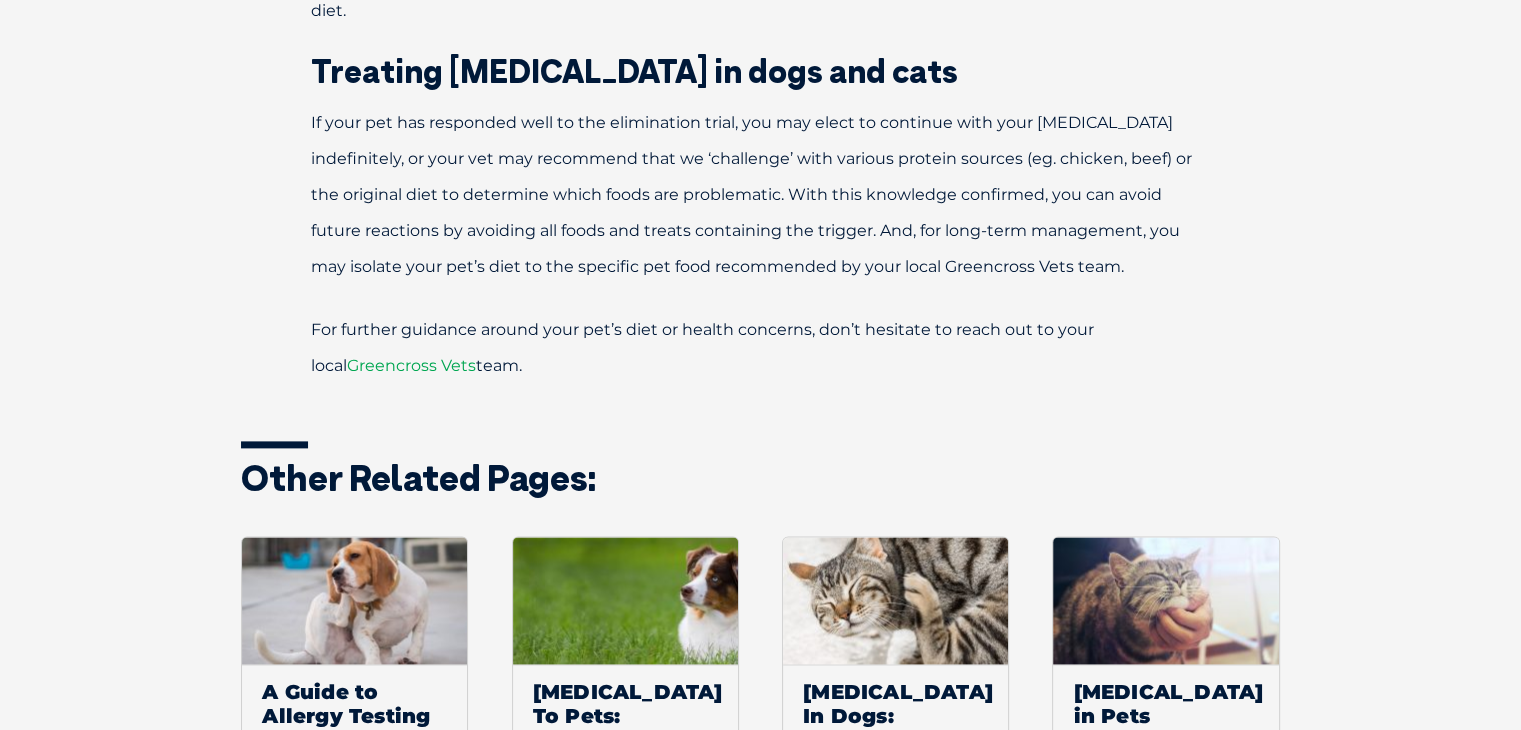 click on "Greencross Vets" at bounding box center (411, 365) 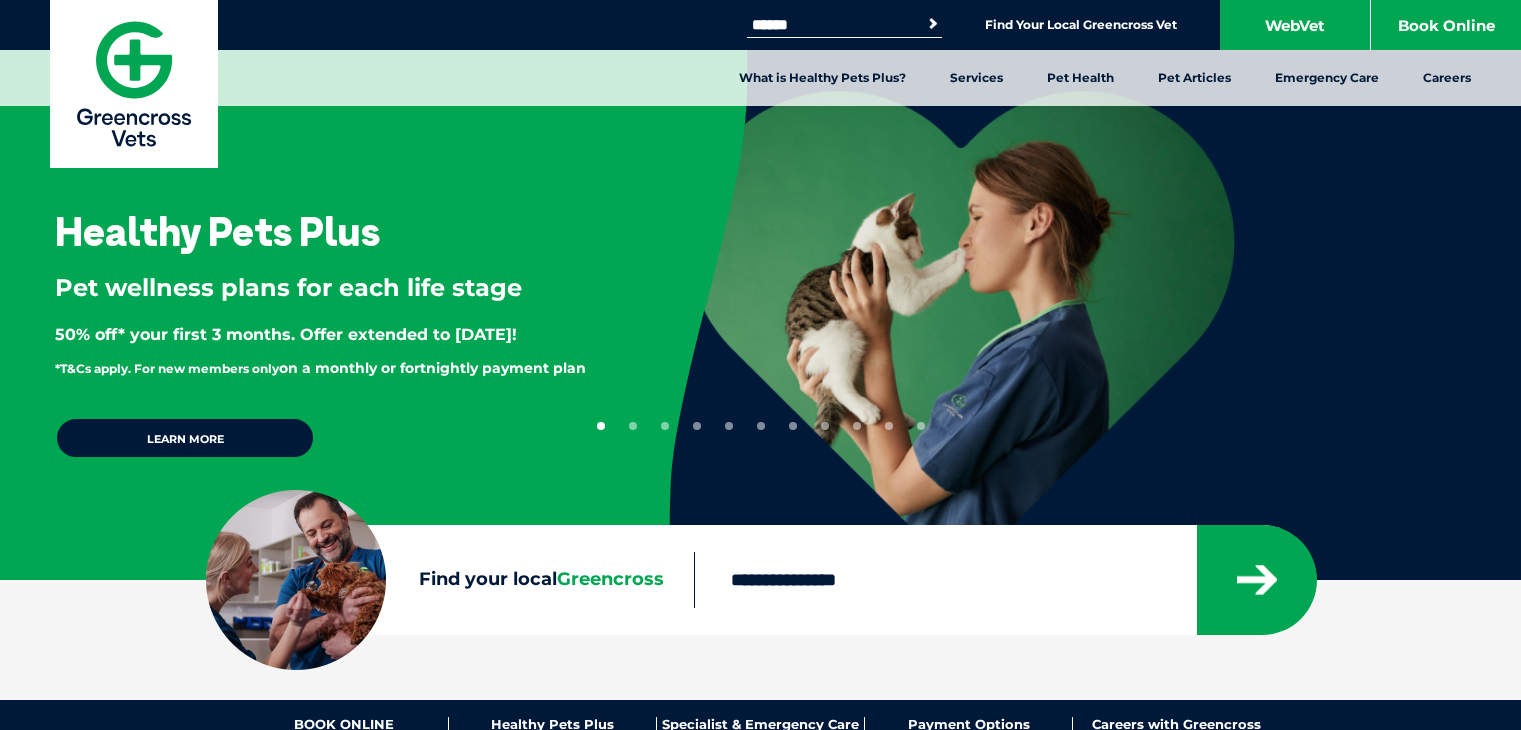 scroll, scrollTop: 0, scrollLeft: 0, axis: both 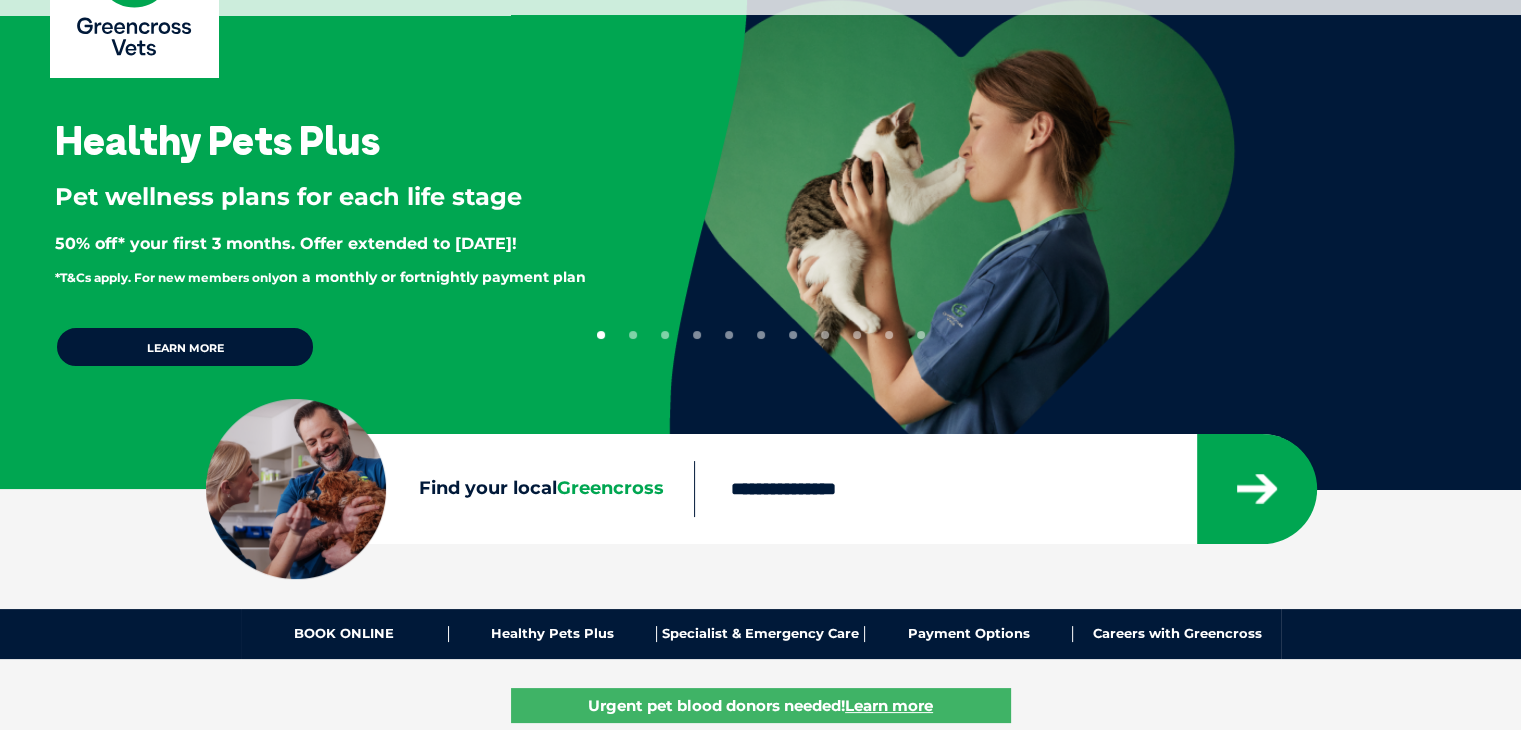 click on "Find your local  Greencross" at bounding box center [945, 489] 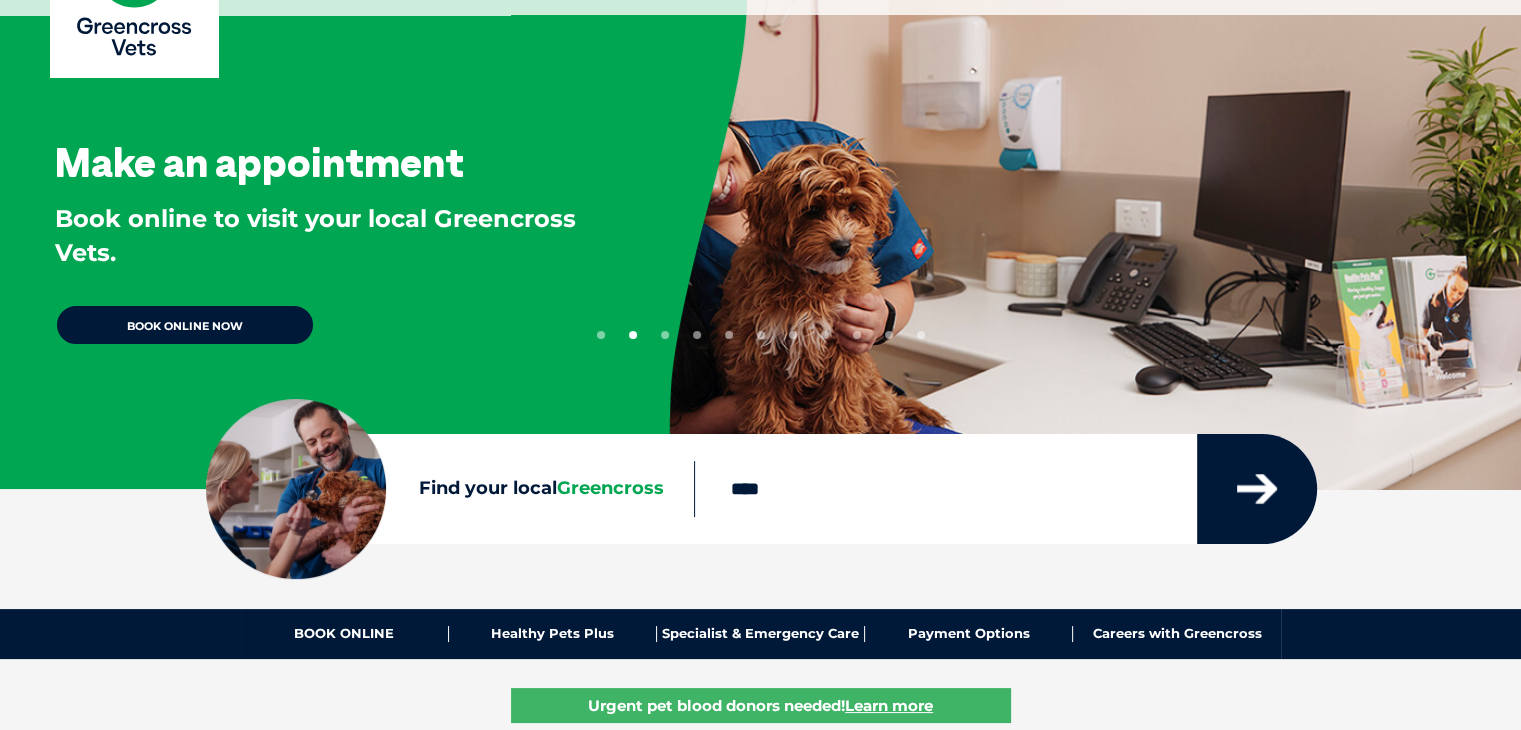 type on "****" 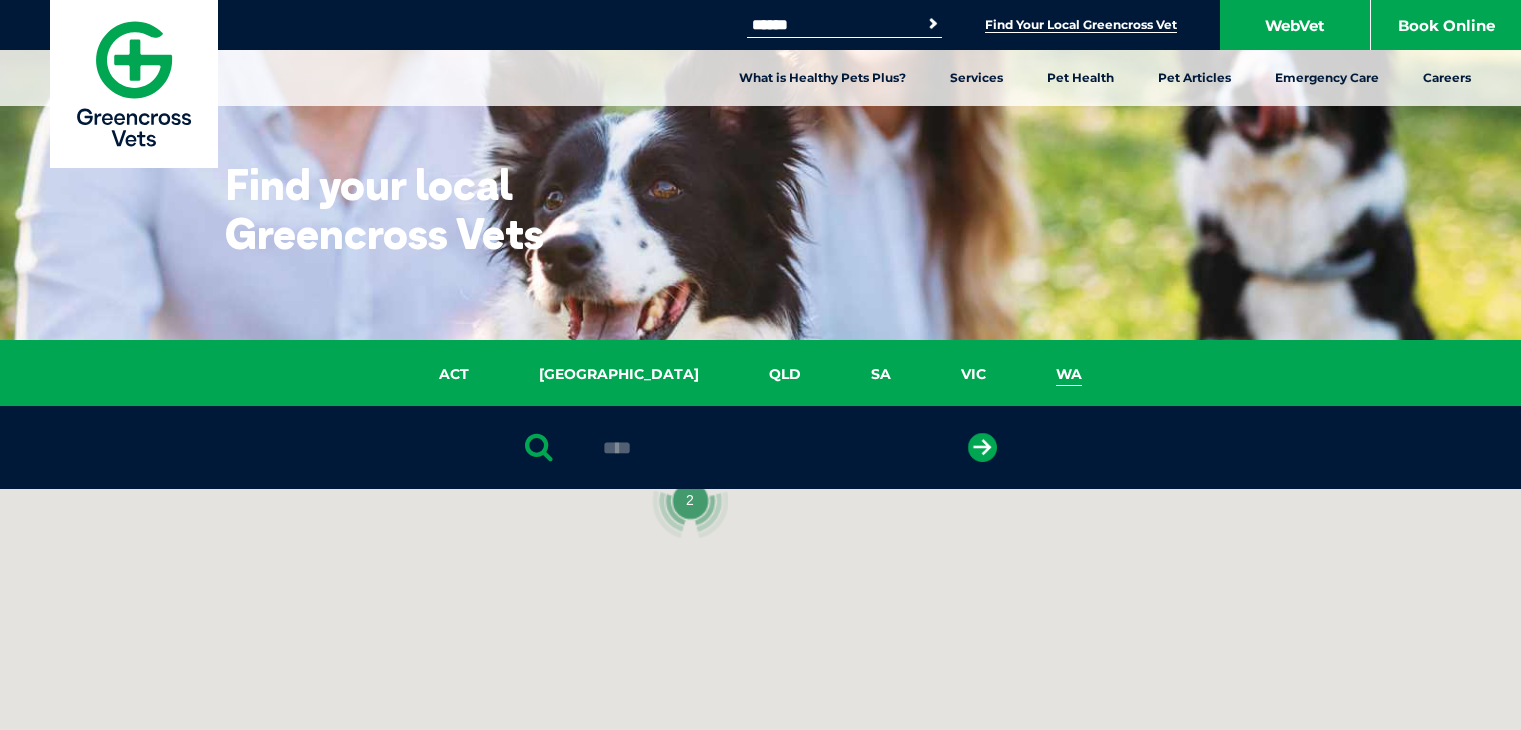 scroll, scrollTop: 60, scrollLeft: 0, axis: vertical 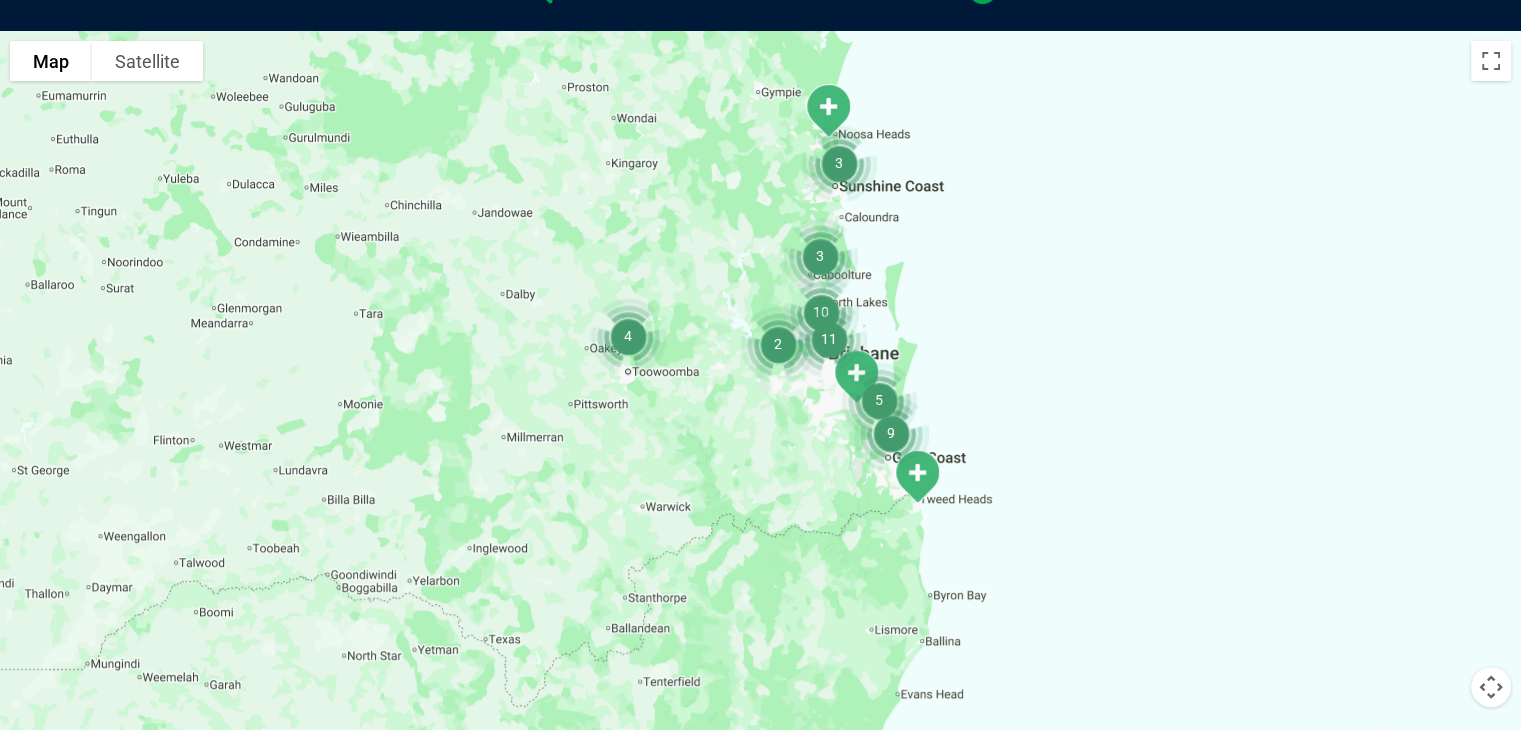 drag, startPoint x: 988, startPoint y: 527, endPoint x: 997, endPoint y: 265, distance: 262.15454 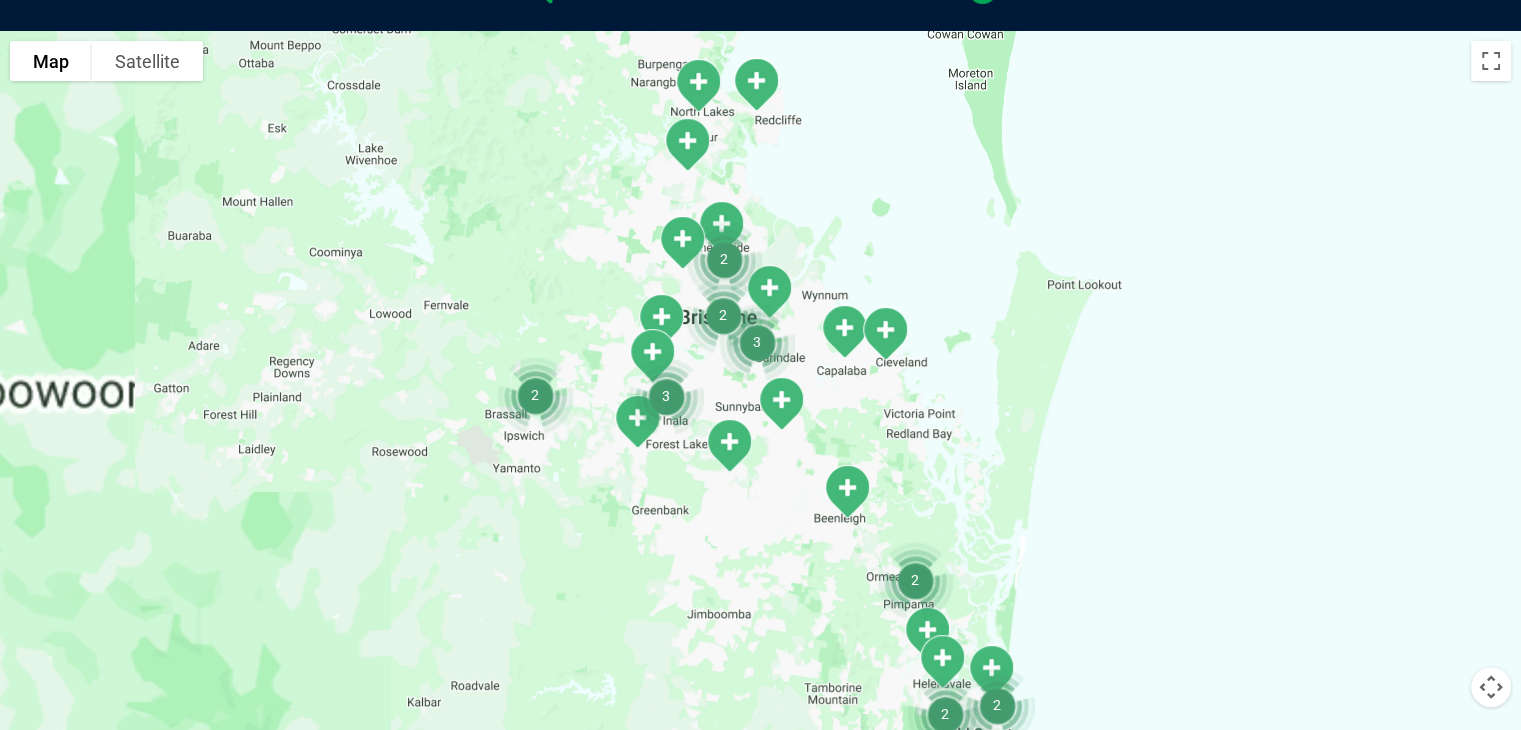 drag, startPoint x: 698, startPoint y: 524, endPoint x: 1124, endPoint y: 217, distance: 525.0952 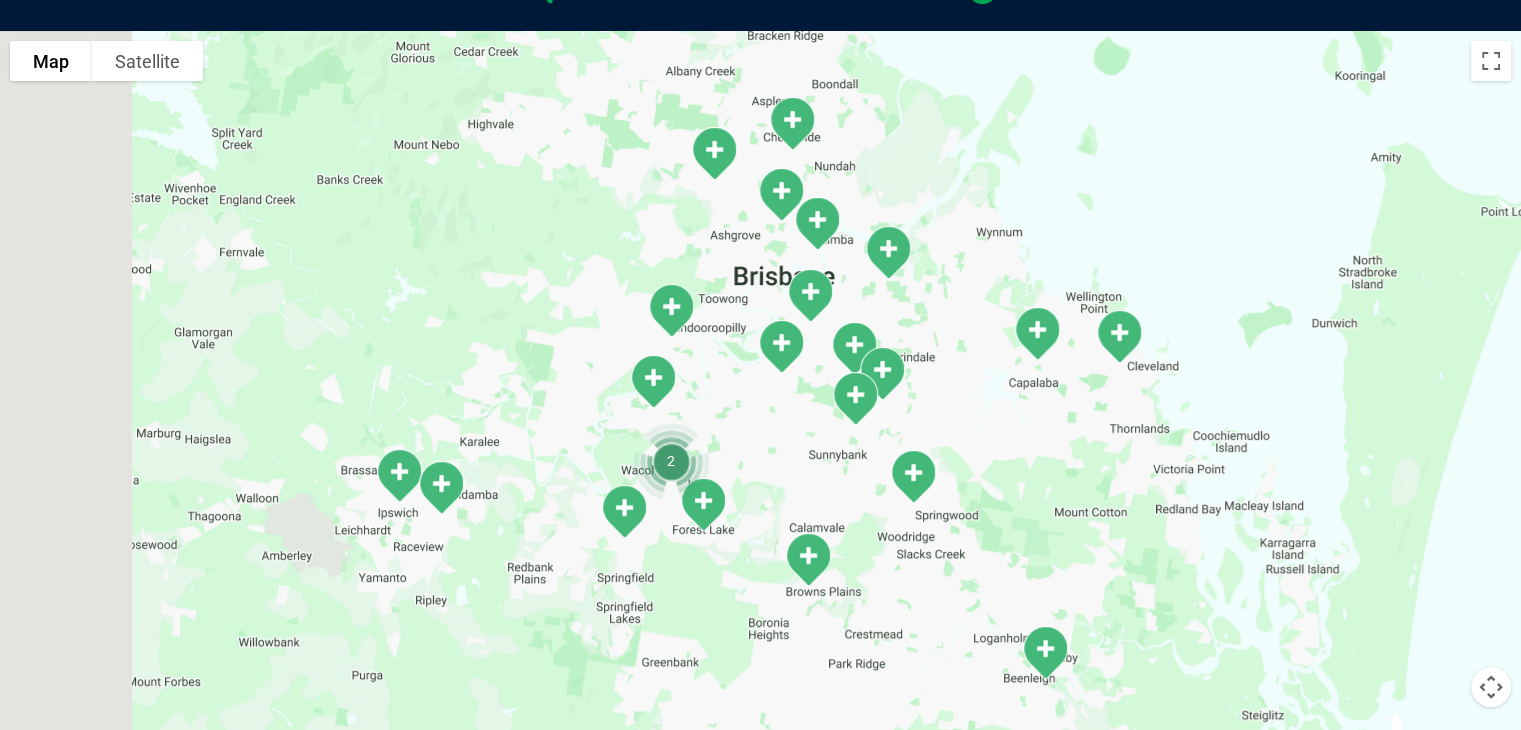 drag, startPoint x: 654, startPoint y: 308, endPoint x: 1024, endPoint y: 298, distance: 370.1351 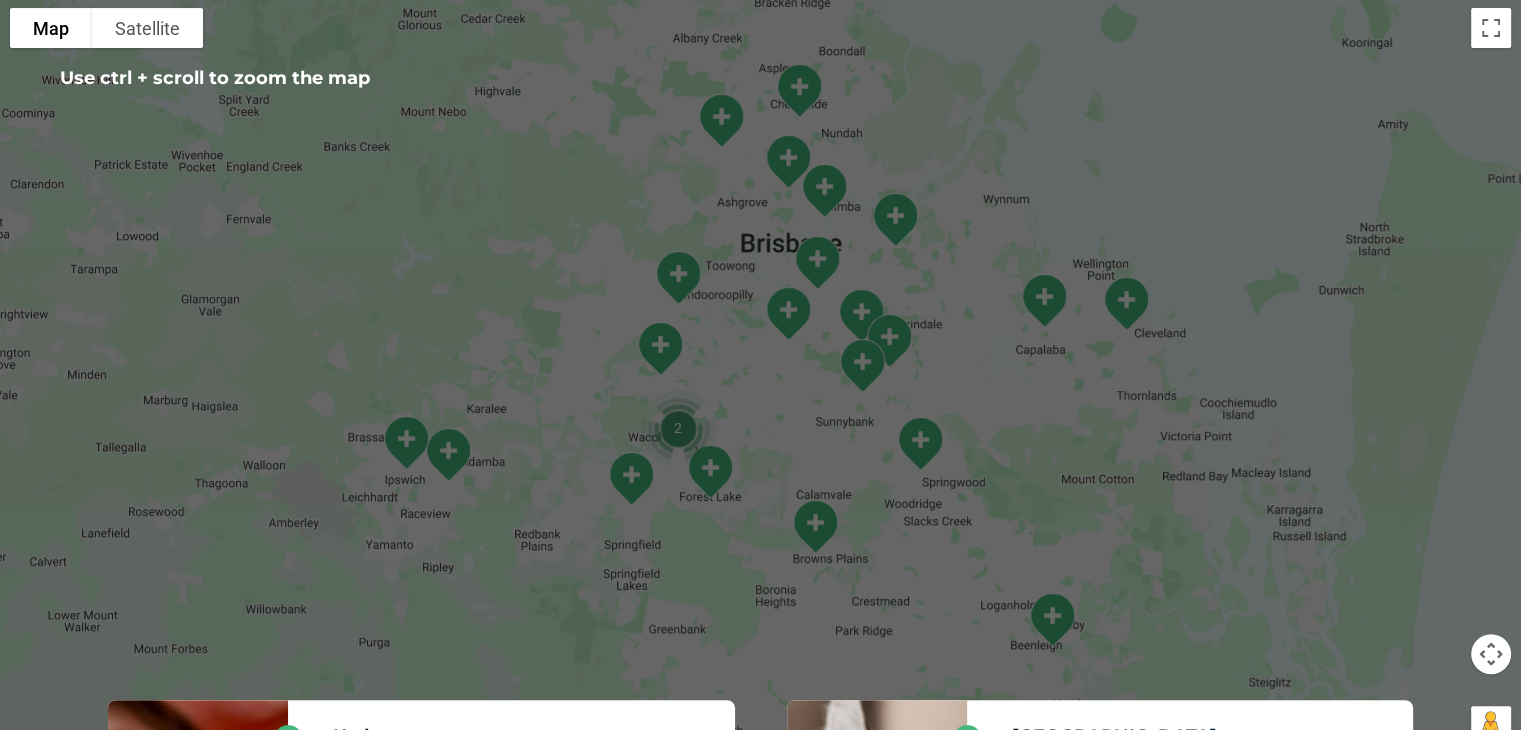 scroll, scrollTop: 492, scrollLeft: 0, axis: vertical 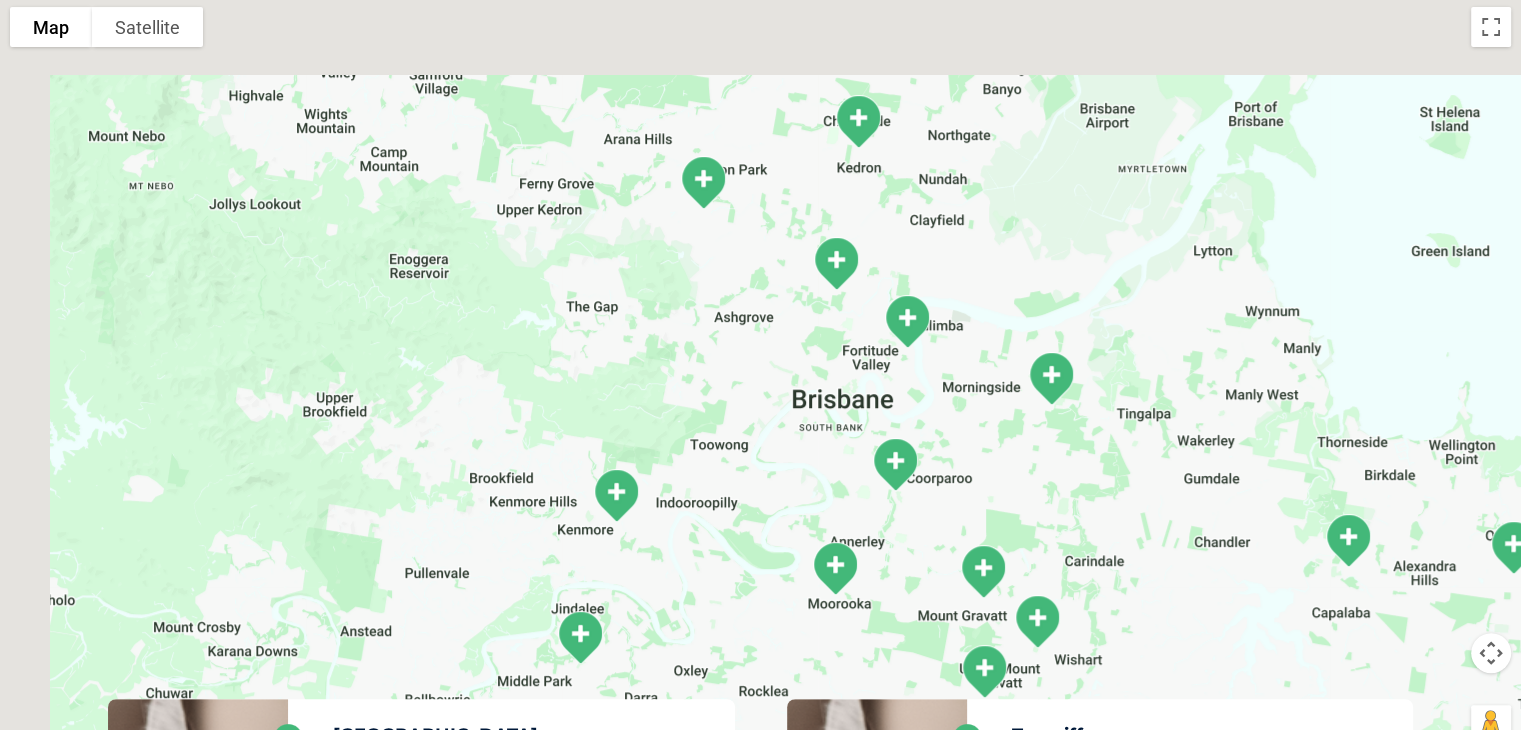 drag, startPoint x: 825, startPoint y: 219, endPoint x: 975, endPoint y: 429, distance: 258.06976 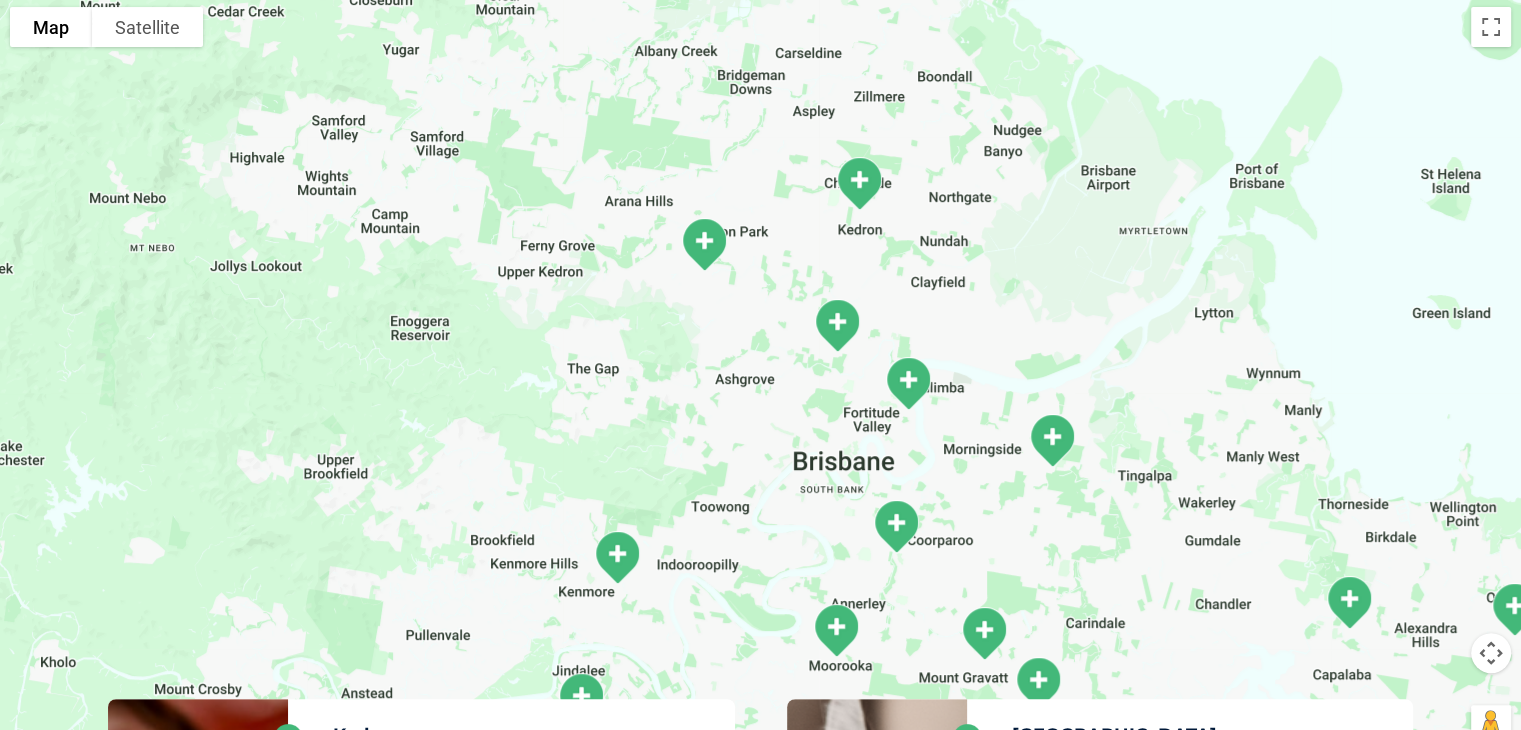 drag, startPoint x: 1032, startPoint y: 229, endPoint x: 1025, endPoint y: 305, distance: 76.321686 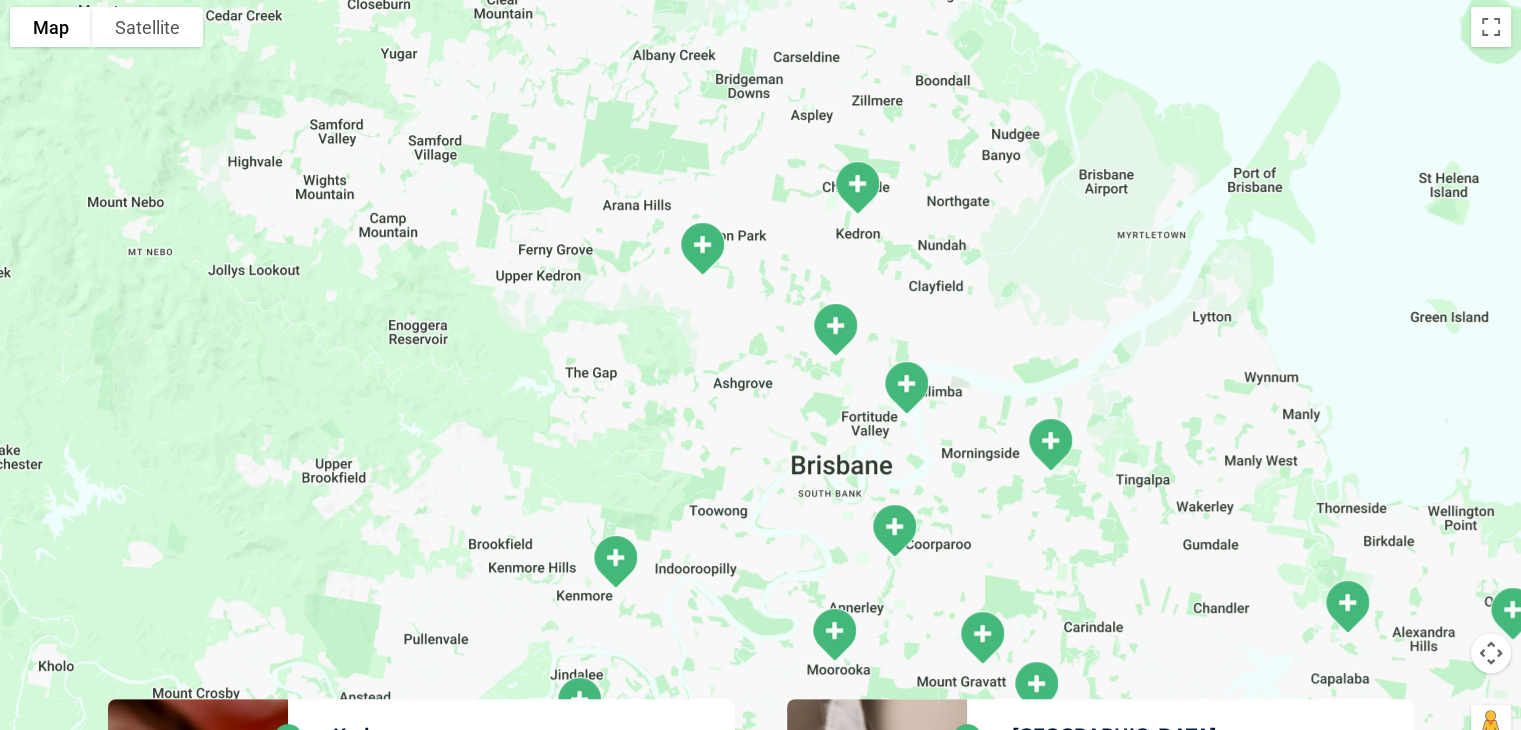 click at bounding box center (857, 187) 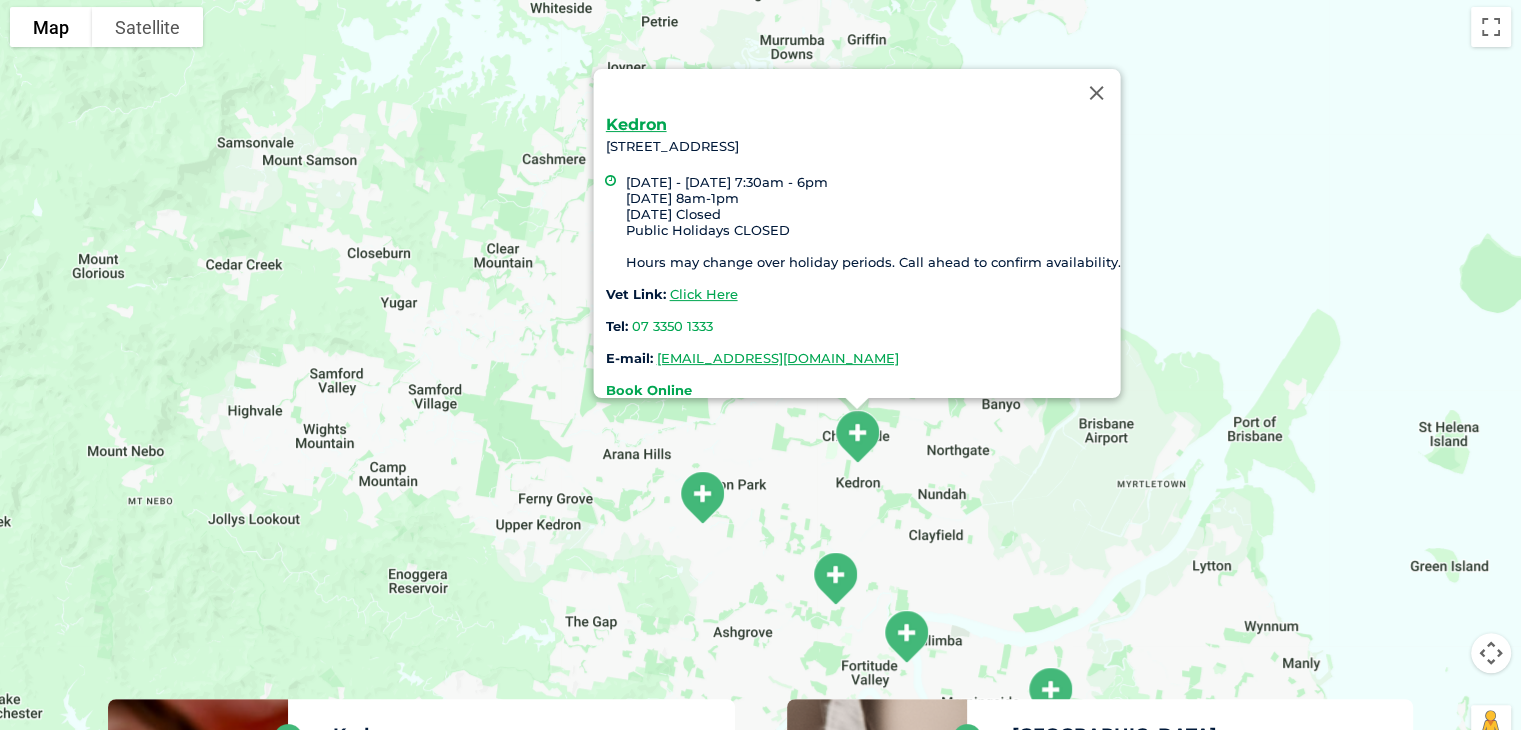 click on "Book Online" at bounding box center (648, 390) 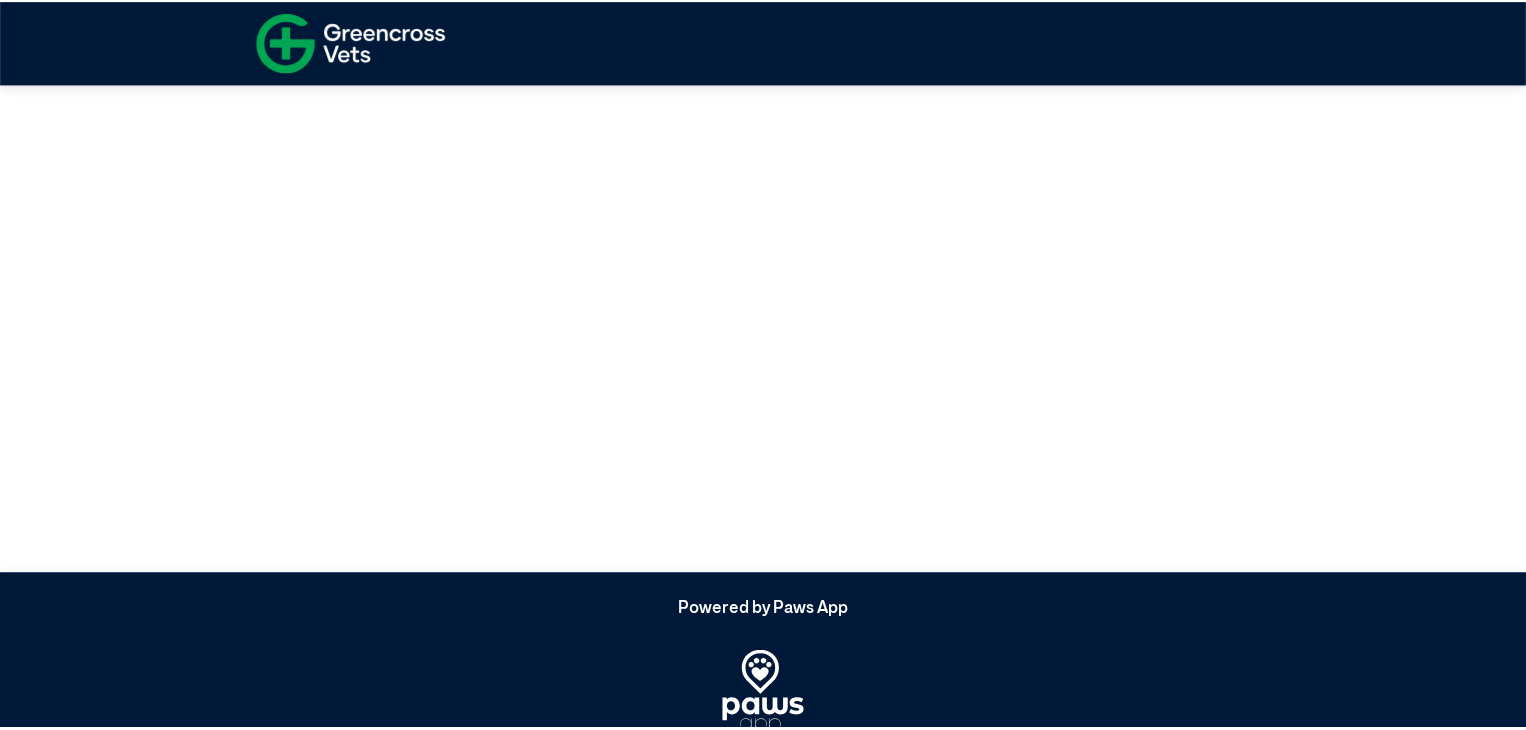 scroll, scrollTop: 0, scrollLeft: 0, axis: both 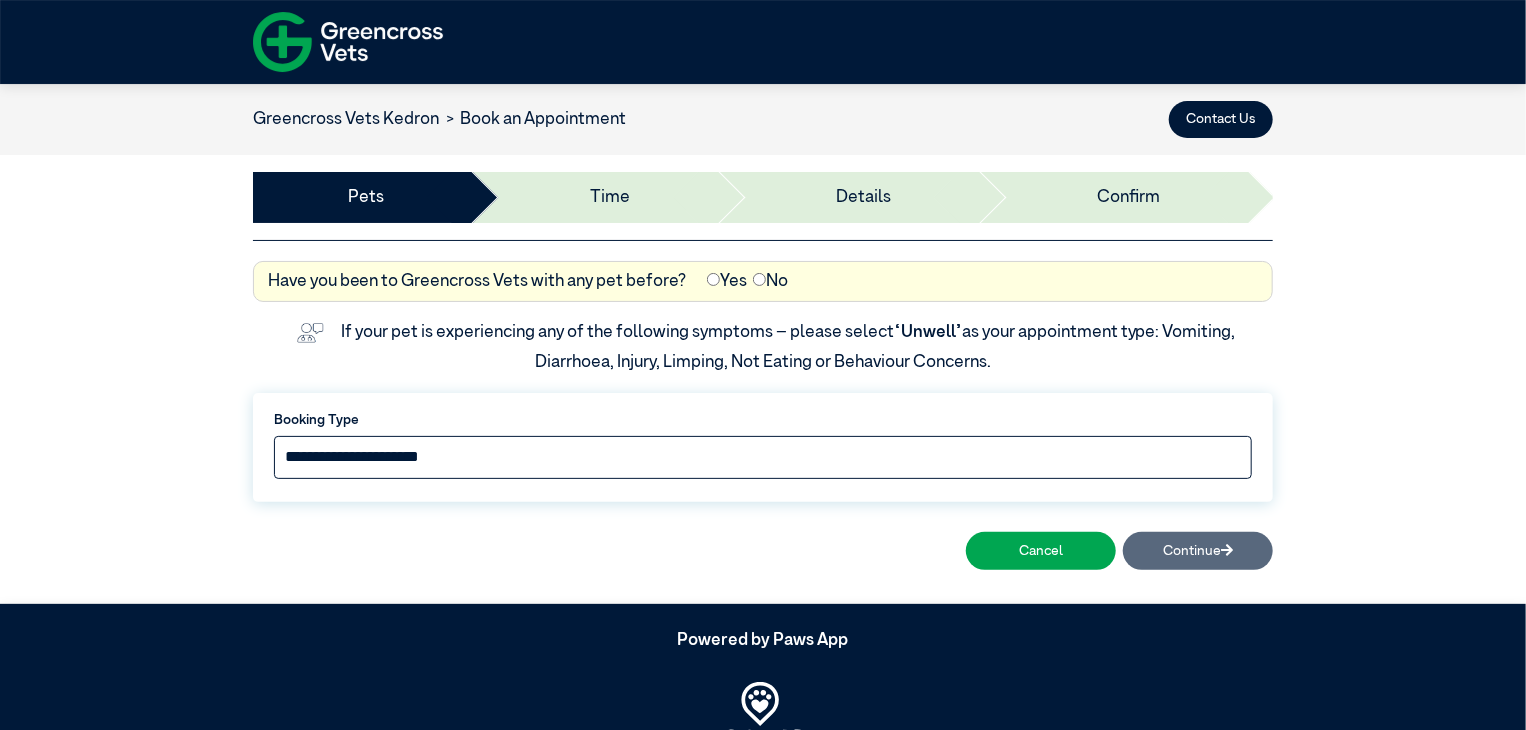 click on "**********" at bounding box center (763, 457) 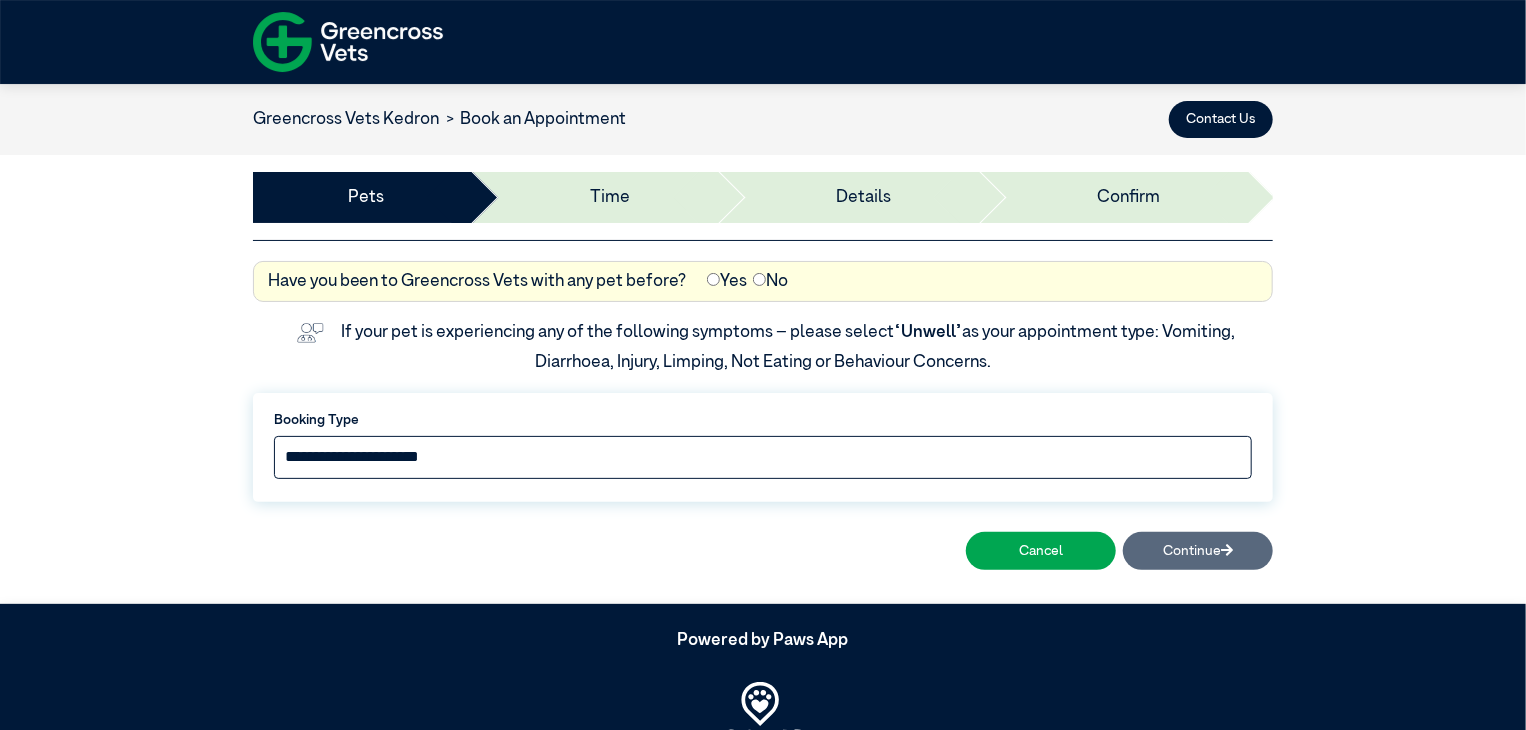 select on "*****" 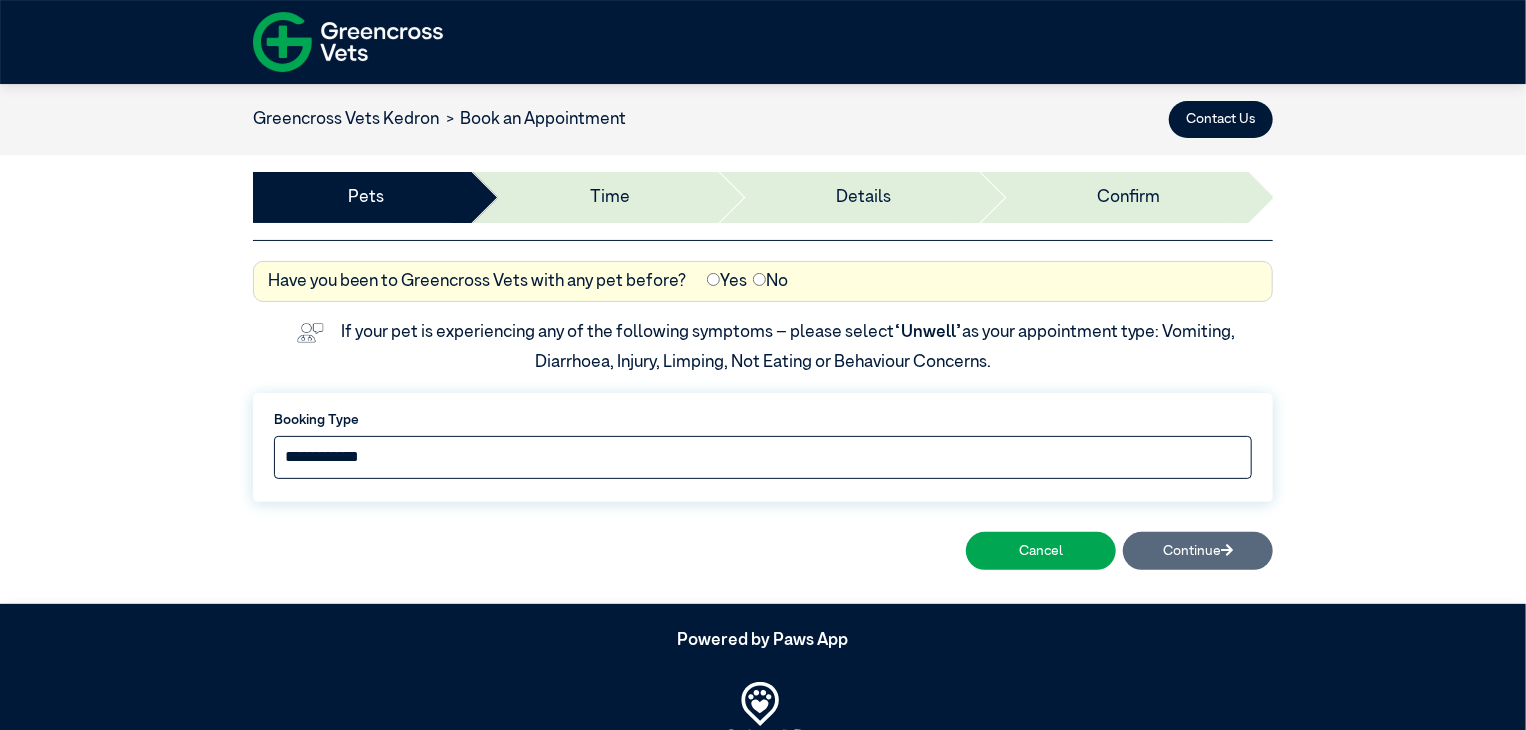 click on "**********" at bounding box center [763, 457] 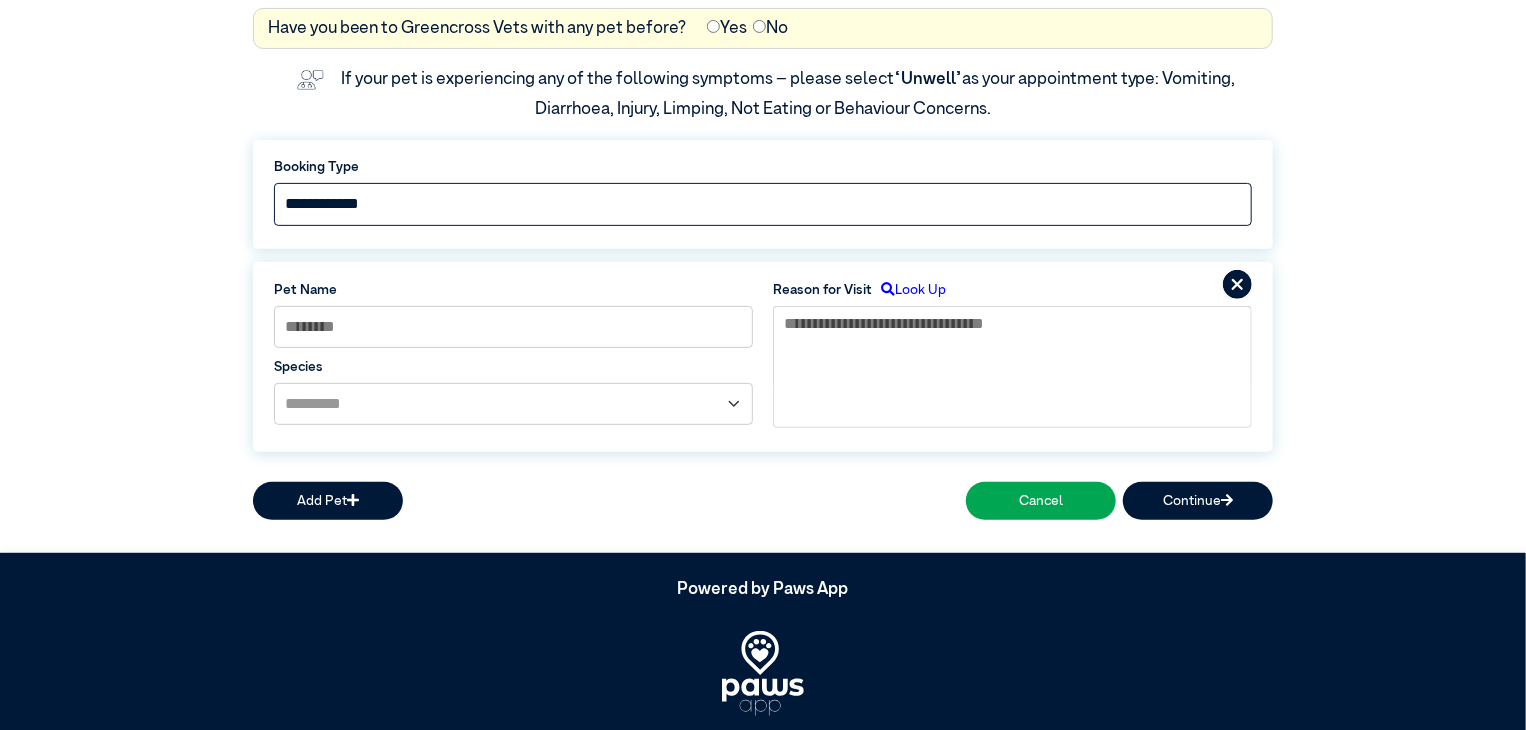 scroll, scrollTop: 304, scrollLeft: 0, axis: vertical 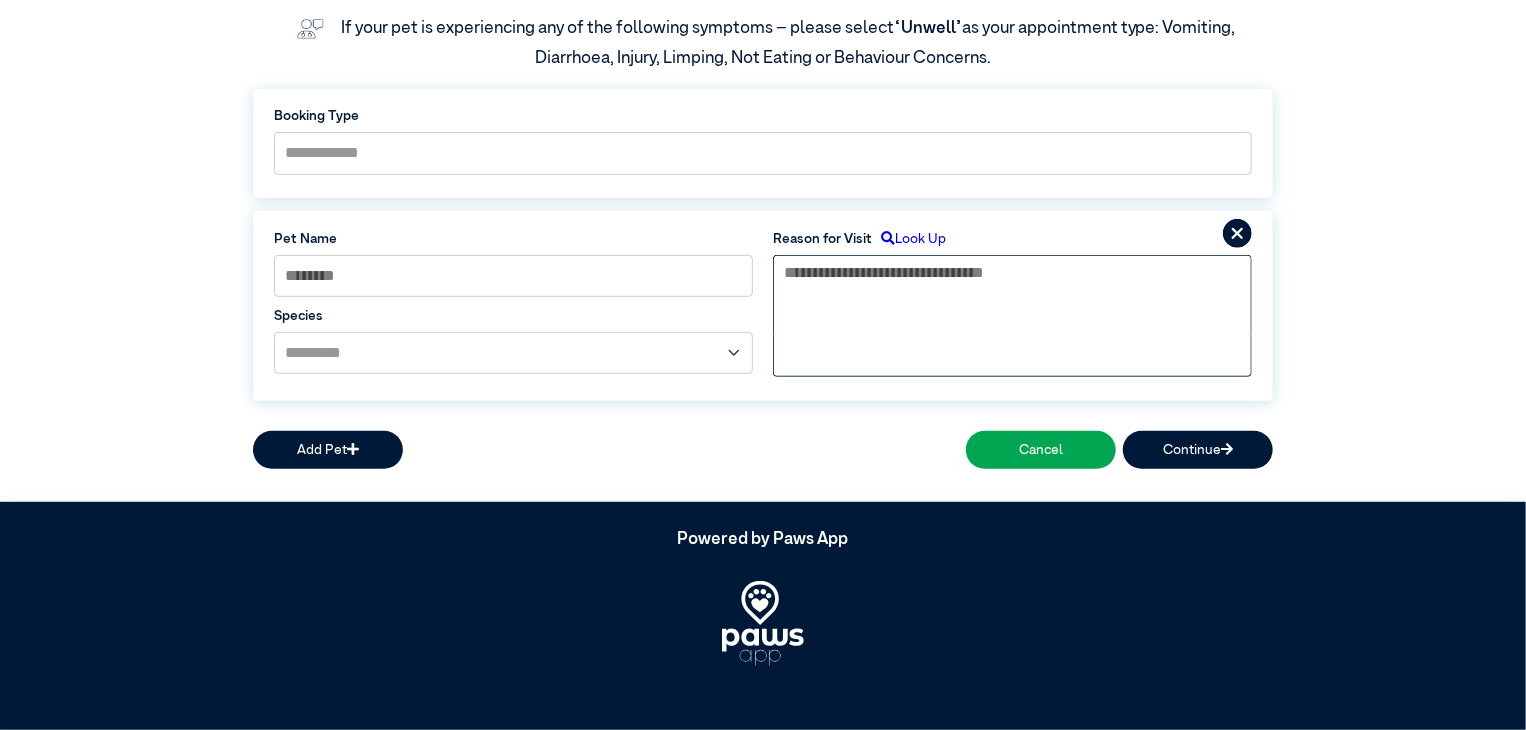 click at bounding box center (1012, 295) 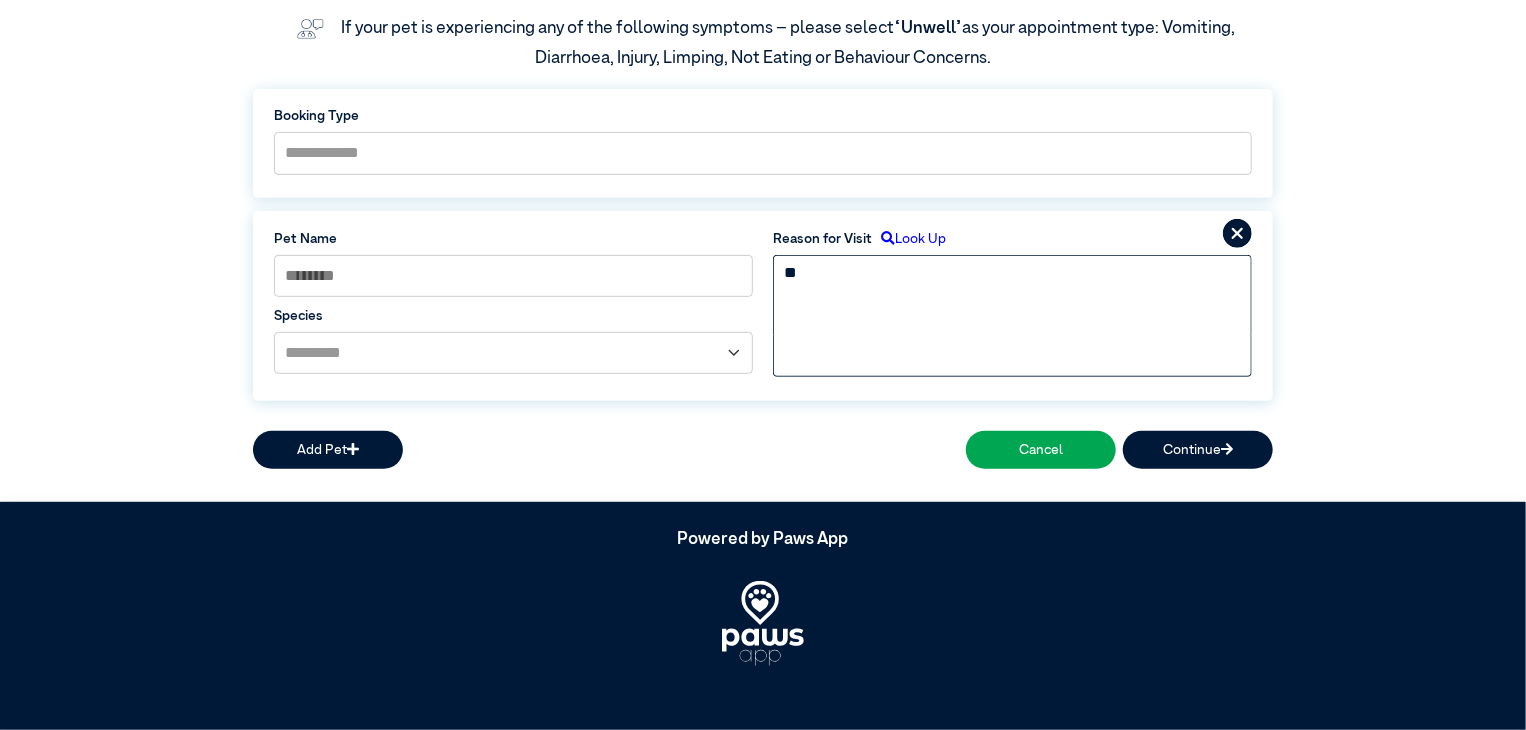 type on "*" 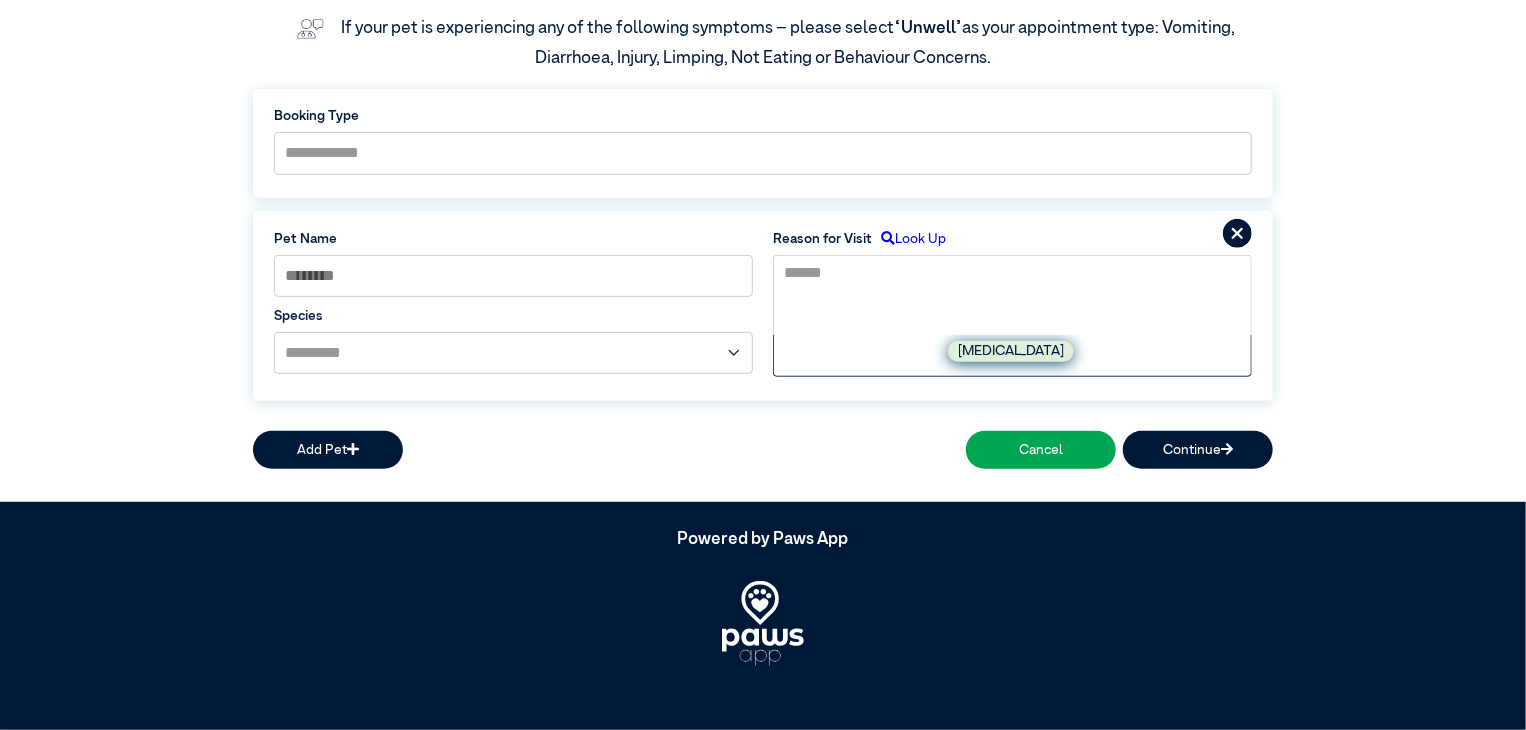 click on "Allergies" at bounding box center (1011, 351) 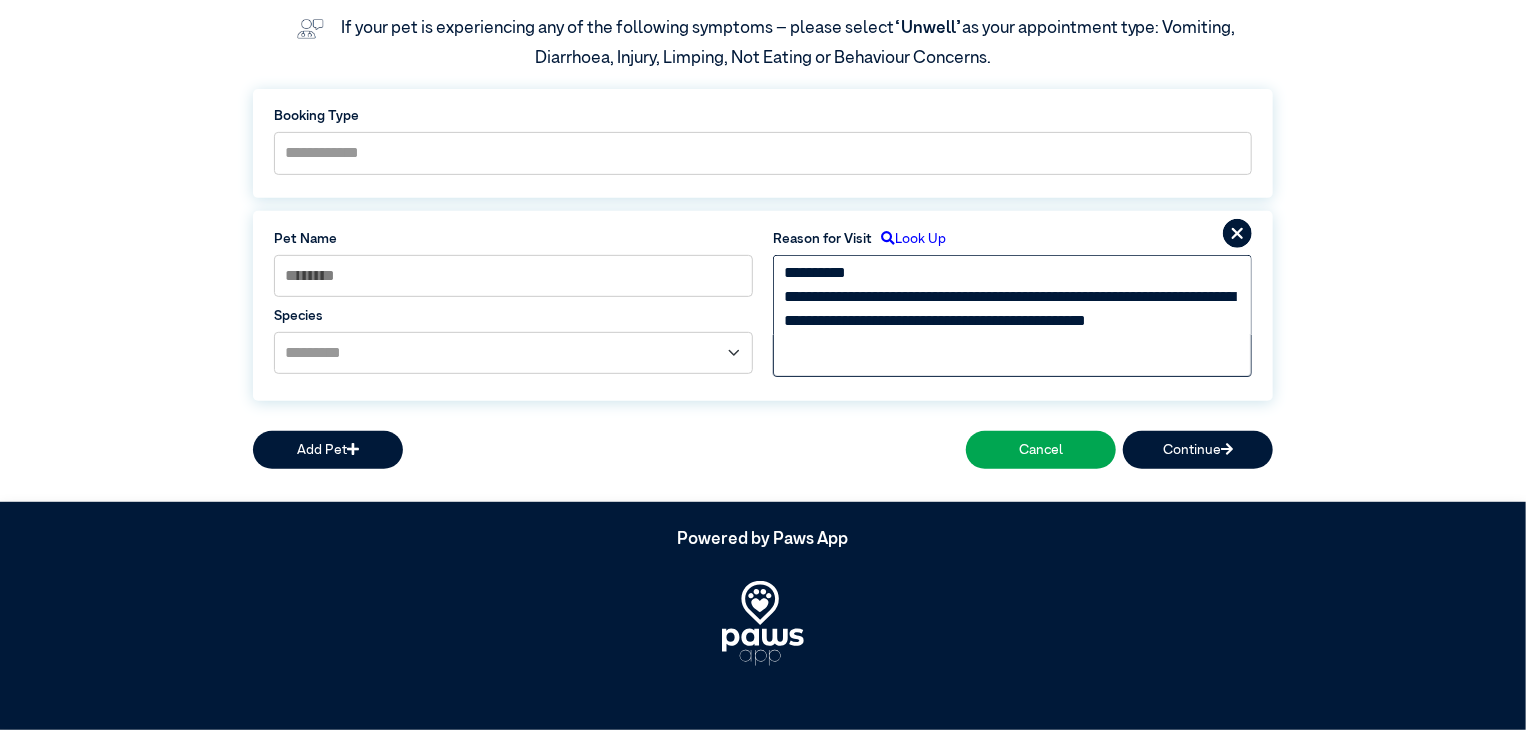type on "**********" 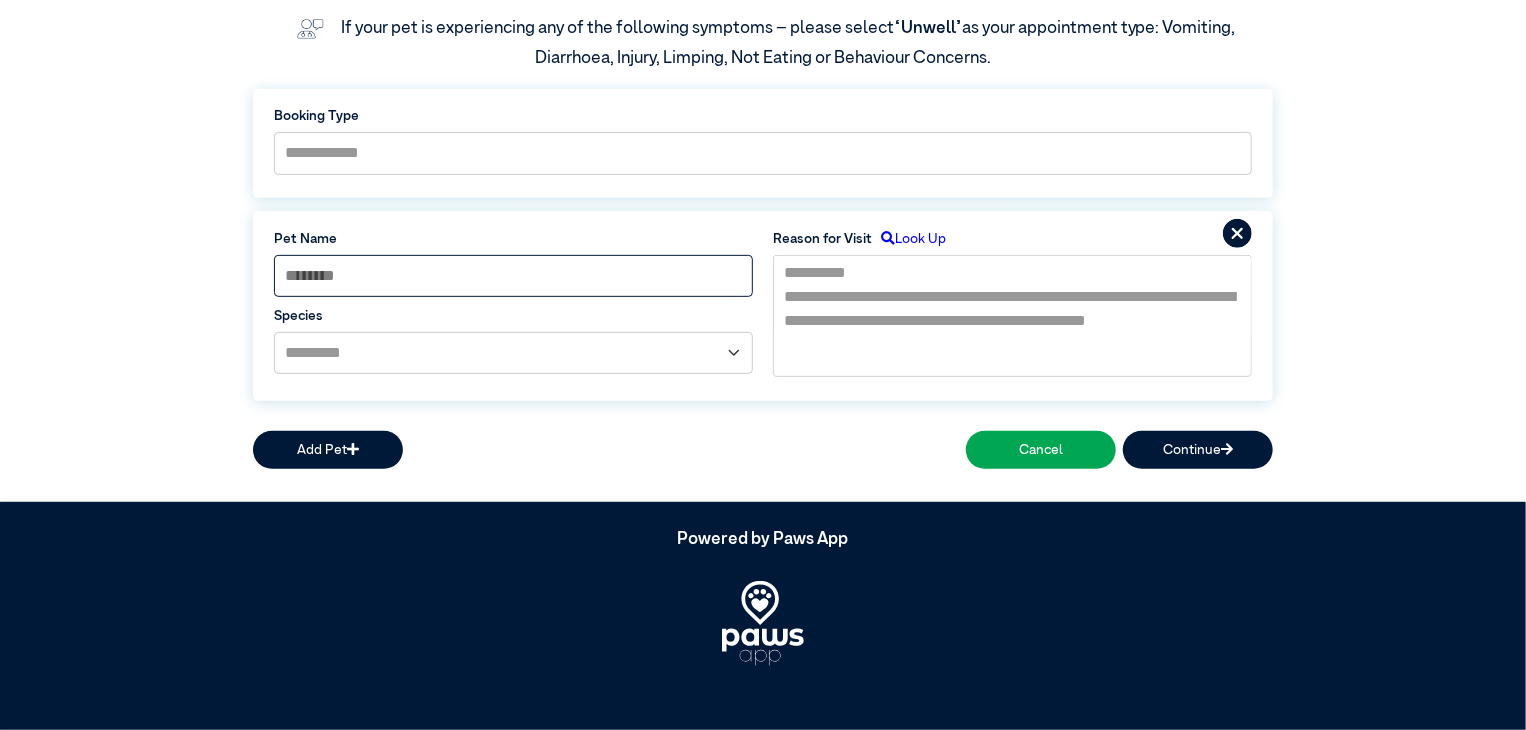 click at bounding box center [513, 276] 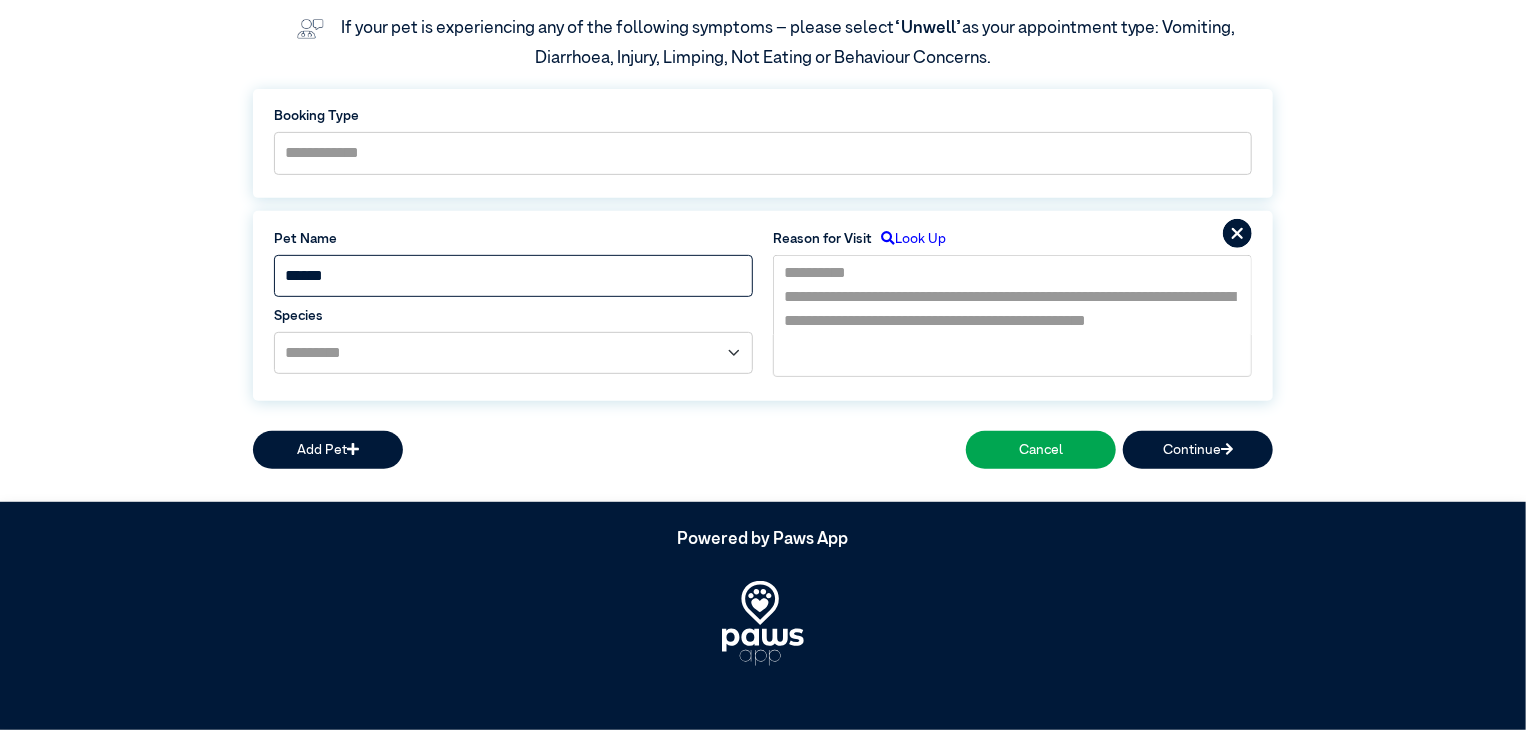 type on "******" 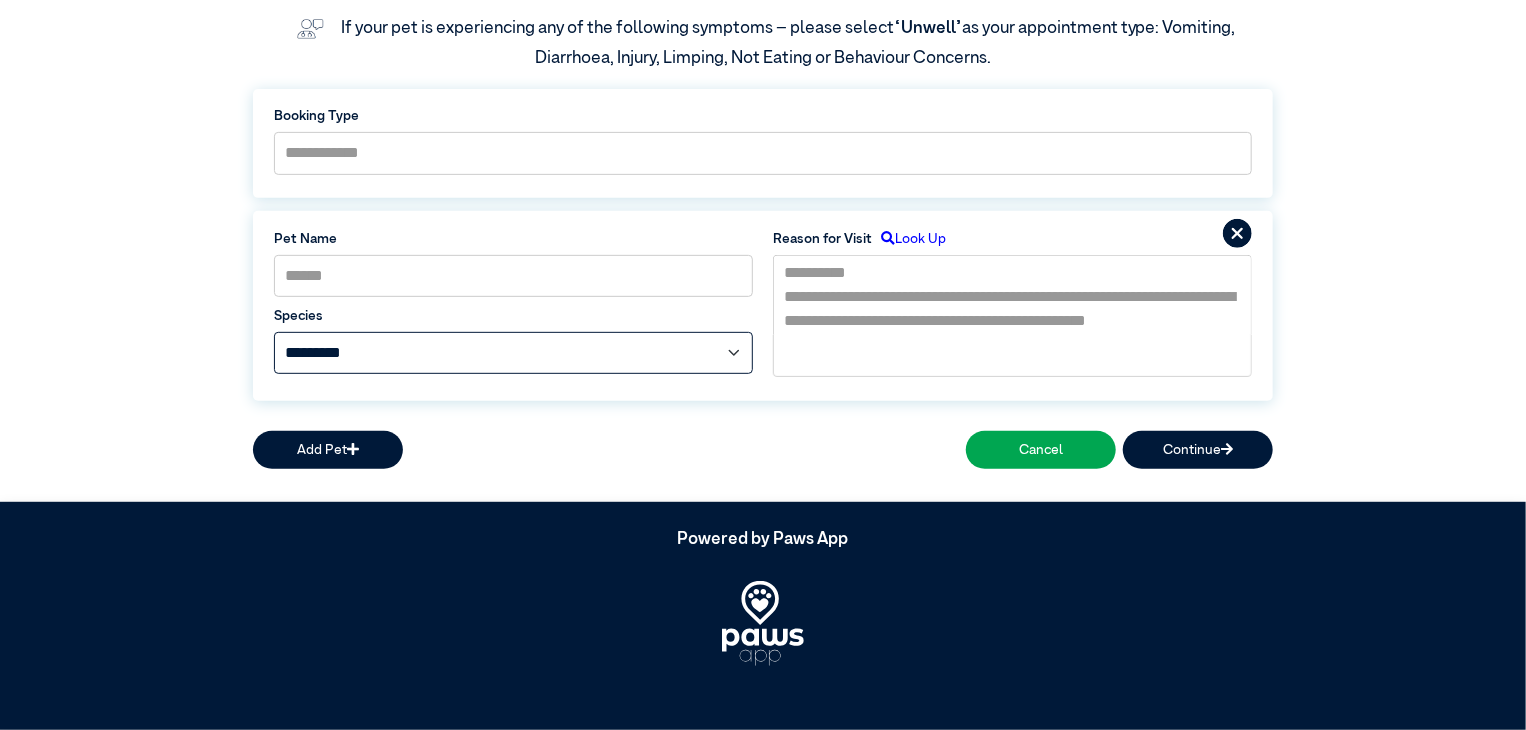 click on "**********" at bounding box center (513, 353) 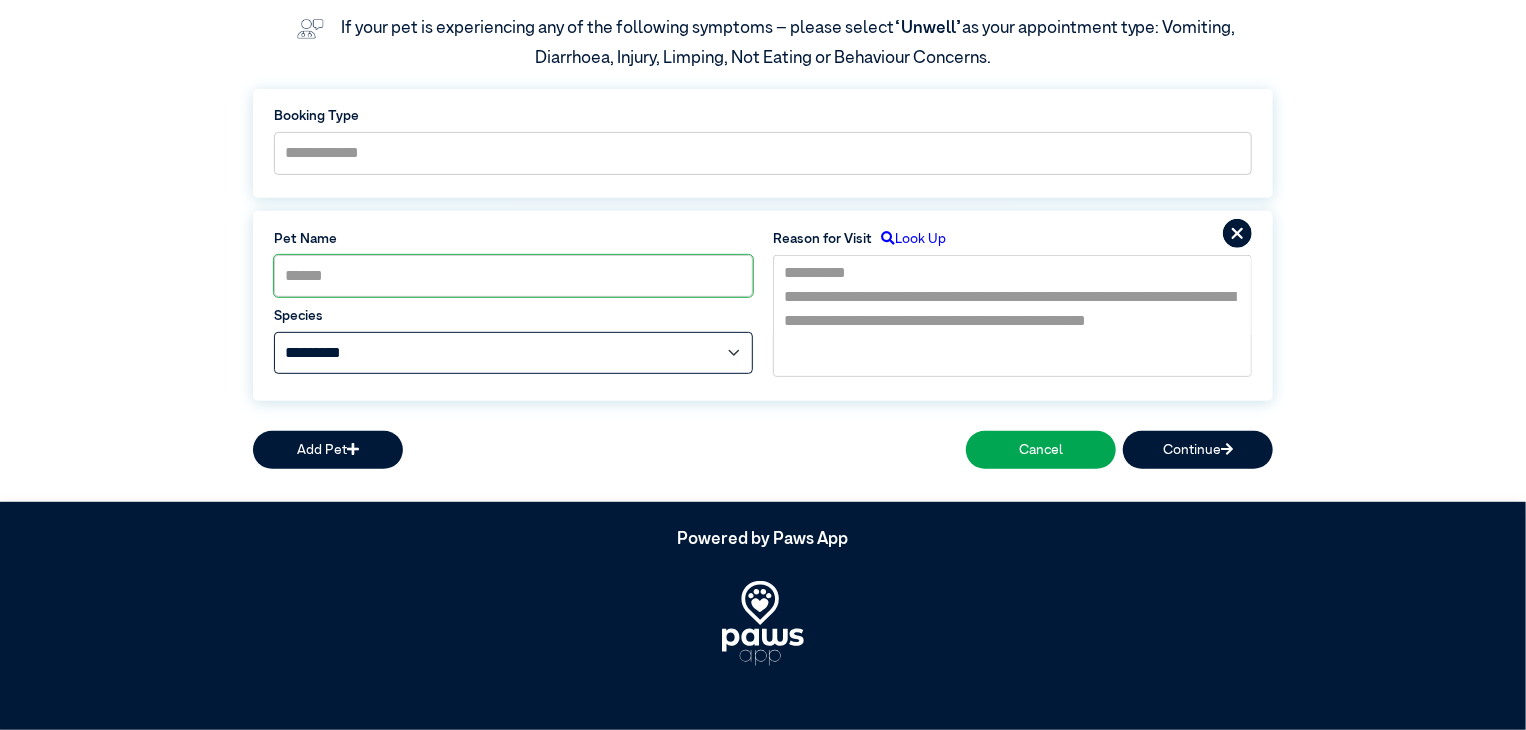 select on "*****" 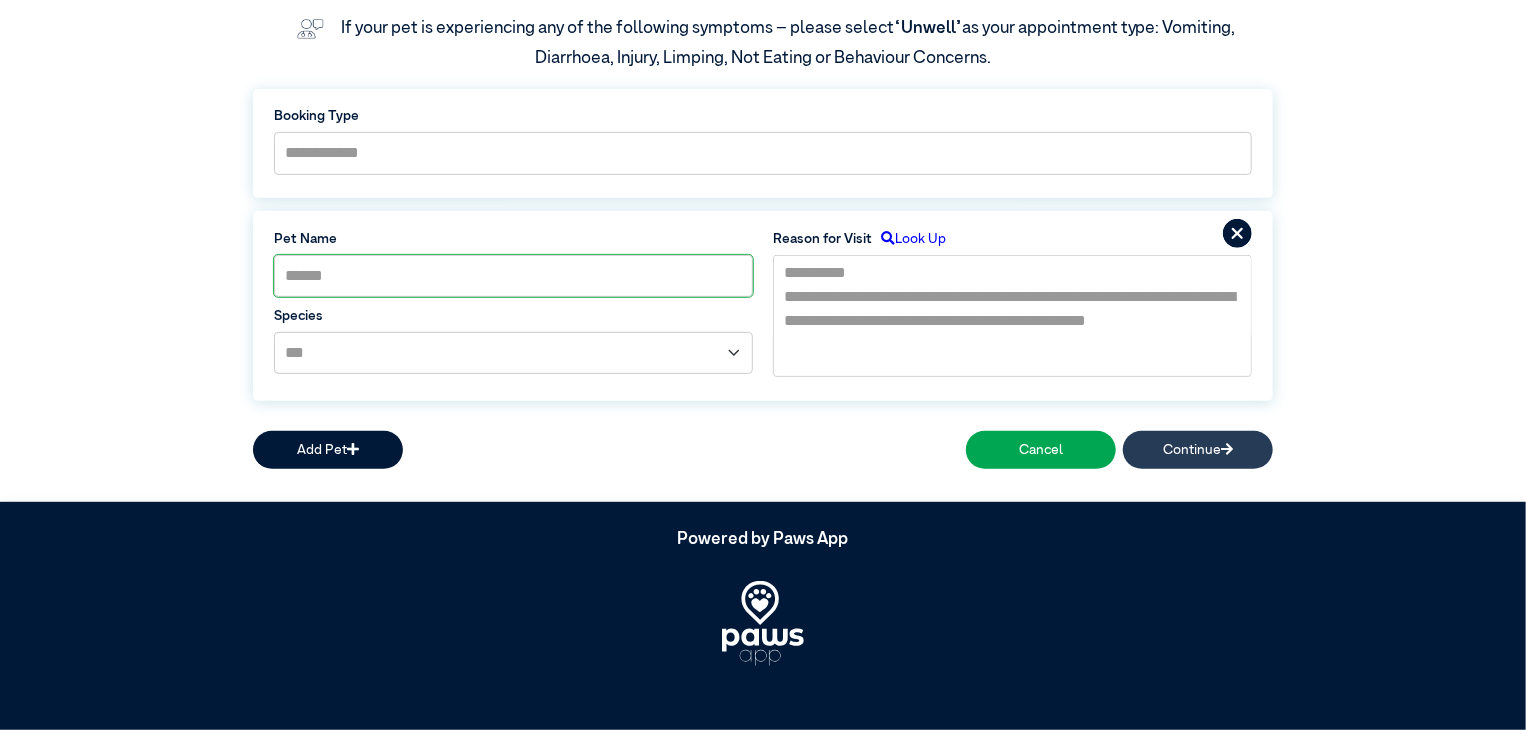 click on "Continue" at bounding box center [1198, 449] 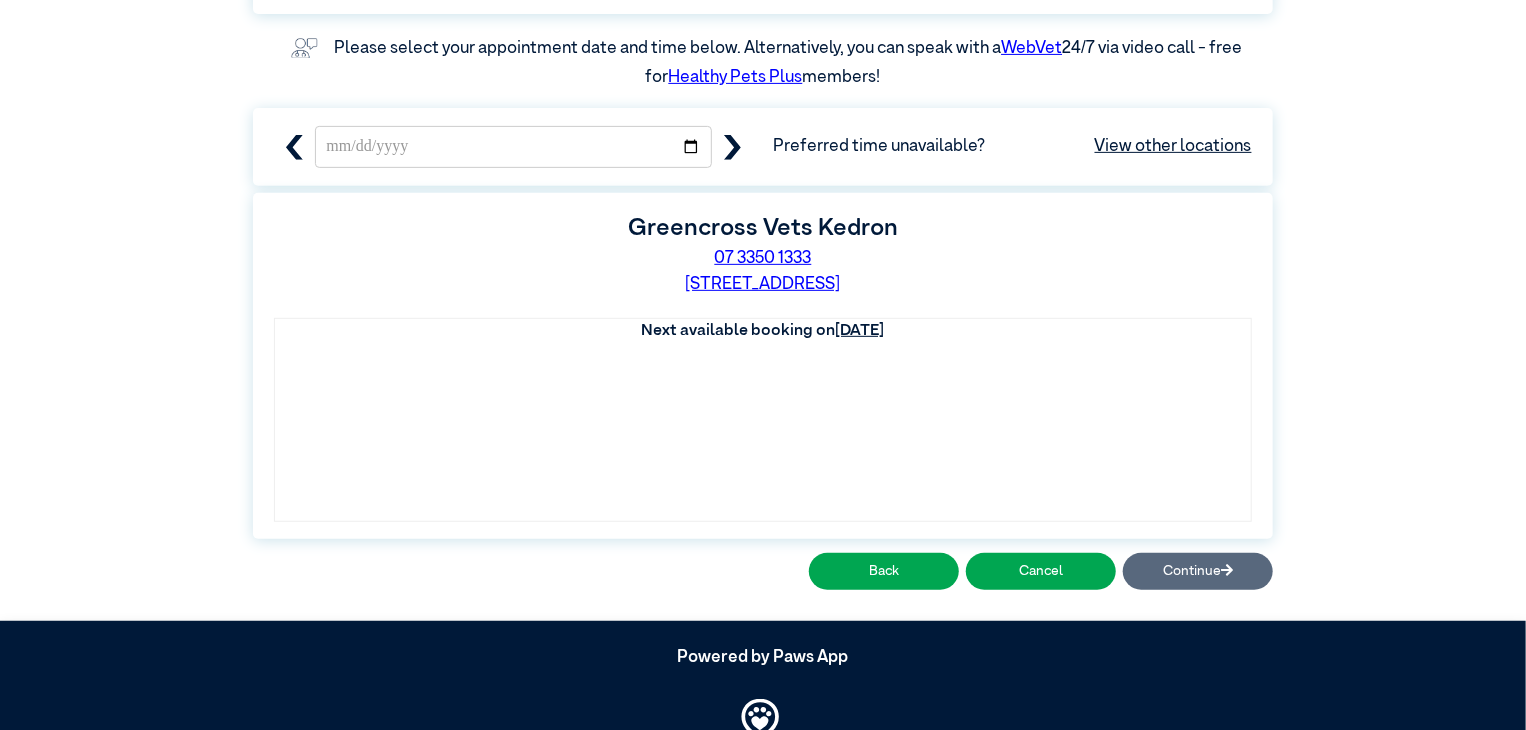 scroll, scrollTop: 339, scrollLeft: 0, axis: vertical 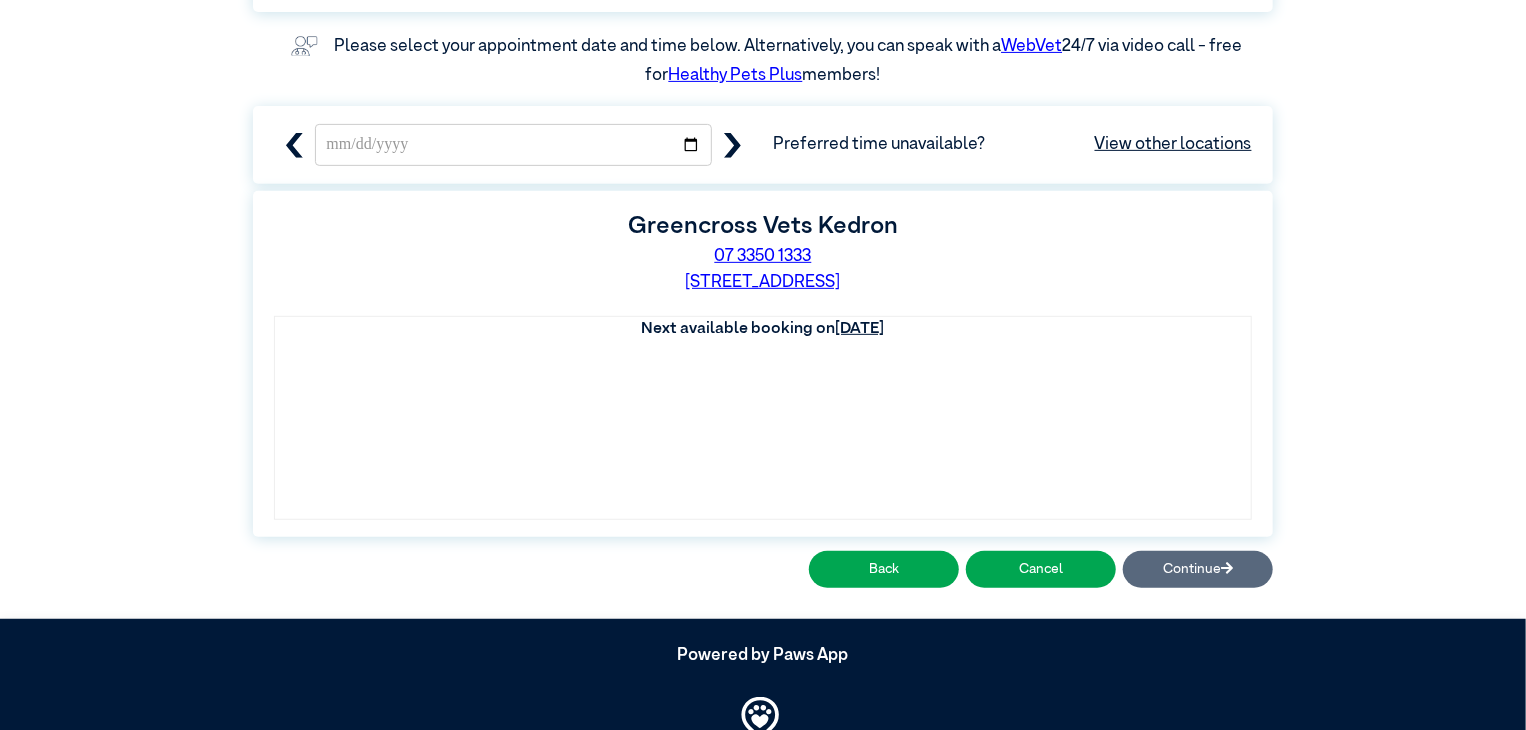 click on "Tuesday, 29 July" at bounding box center (860, 329) 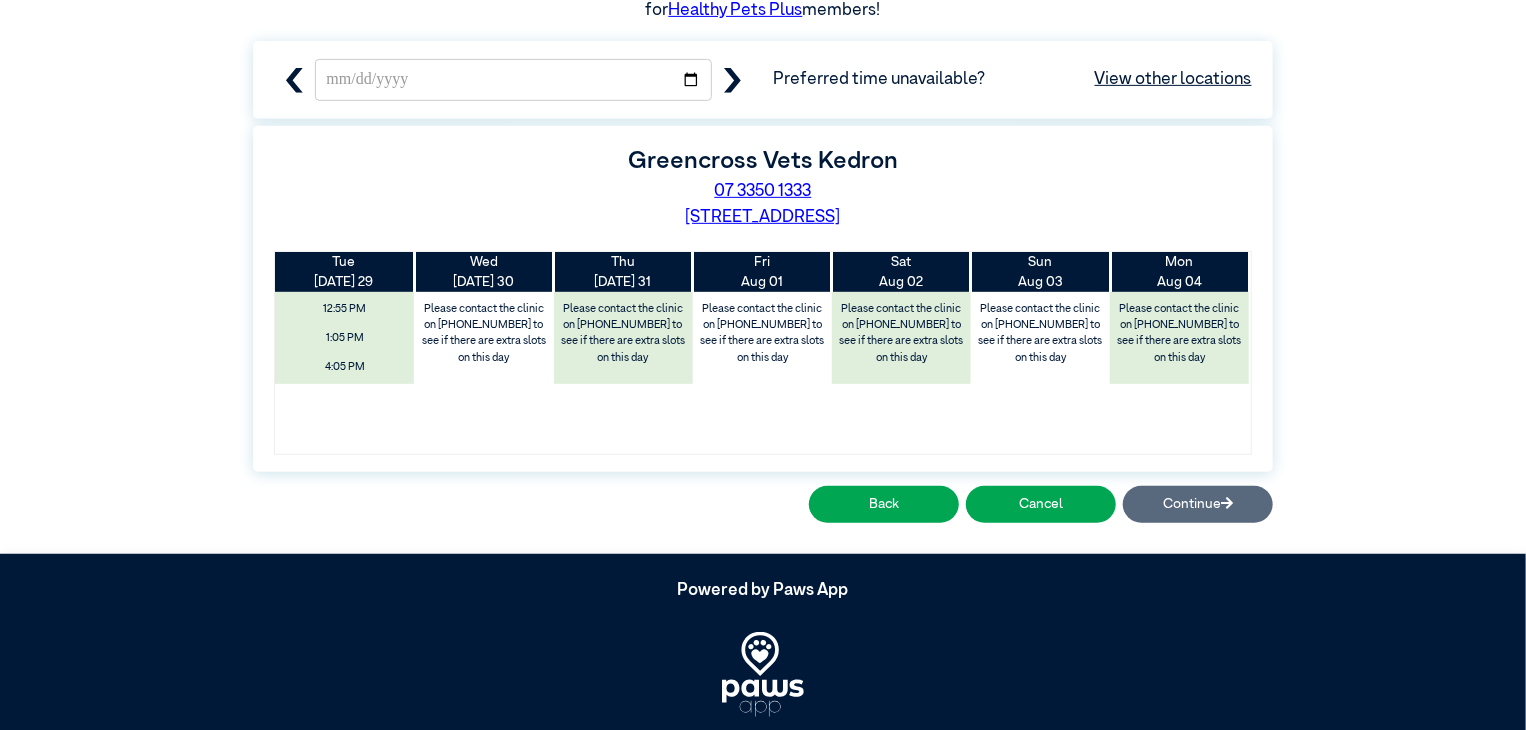 scroll, scrollTop: 403, scrollLeft: 0, axis: vertical 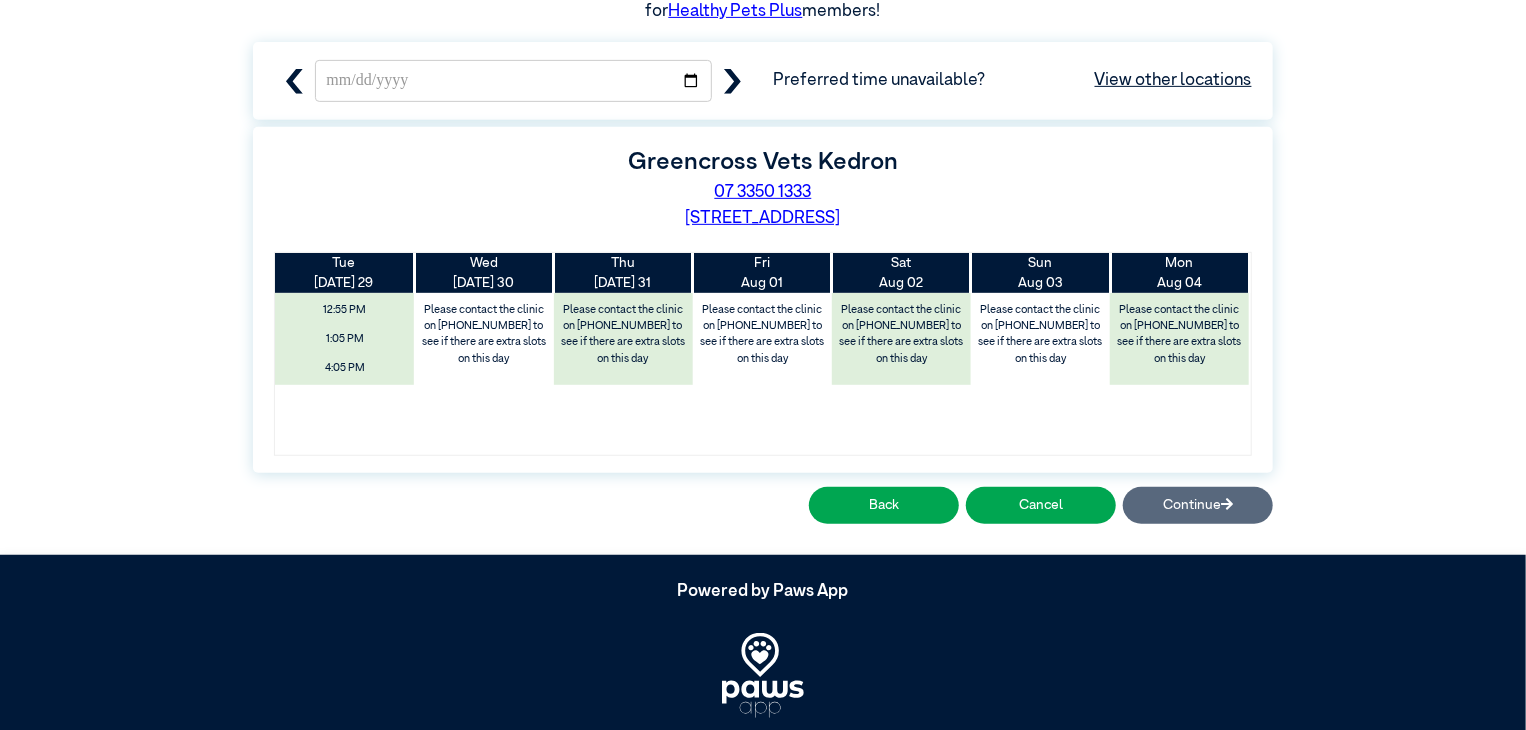 click 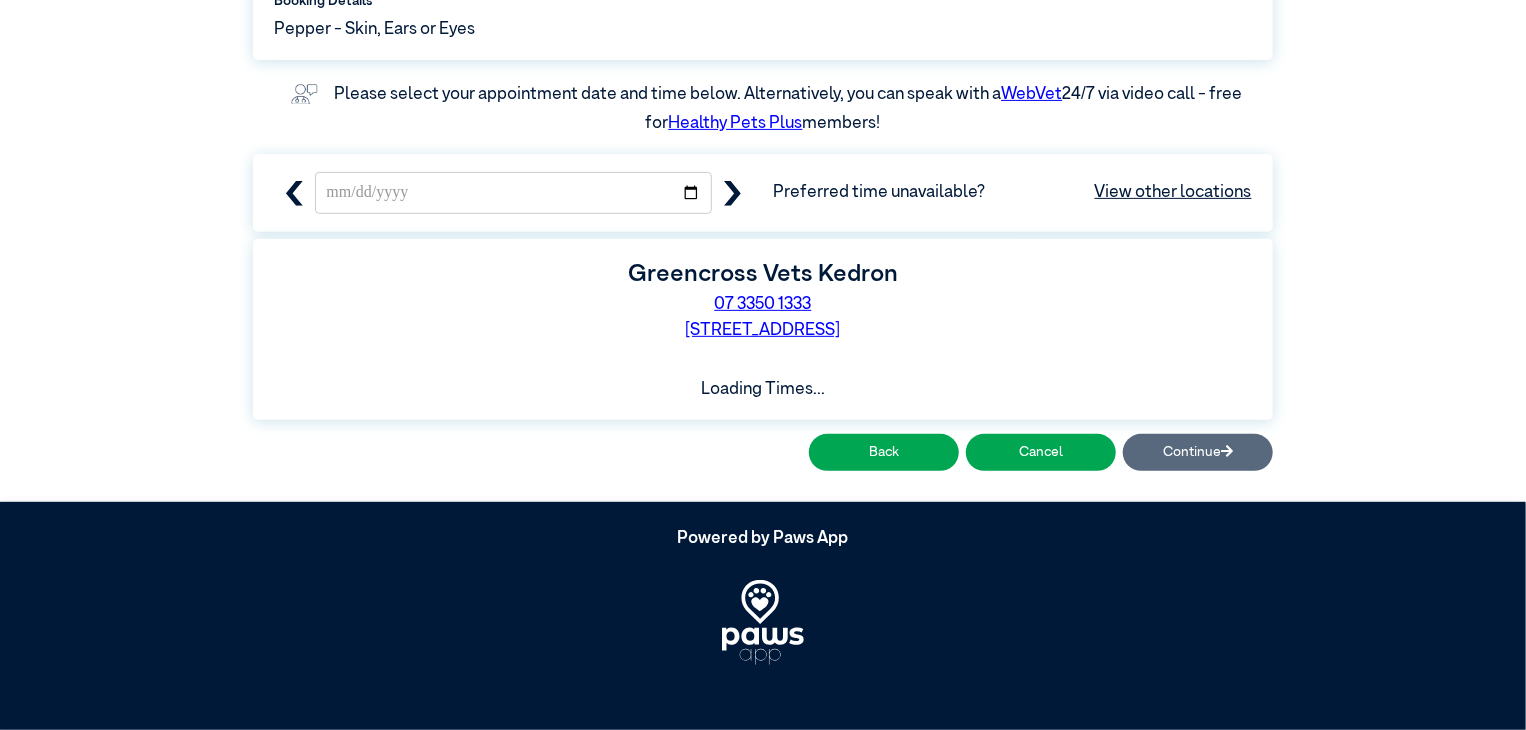 scroll, scrollTop: 403, scrollLeft: 0, axis: vertical 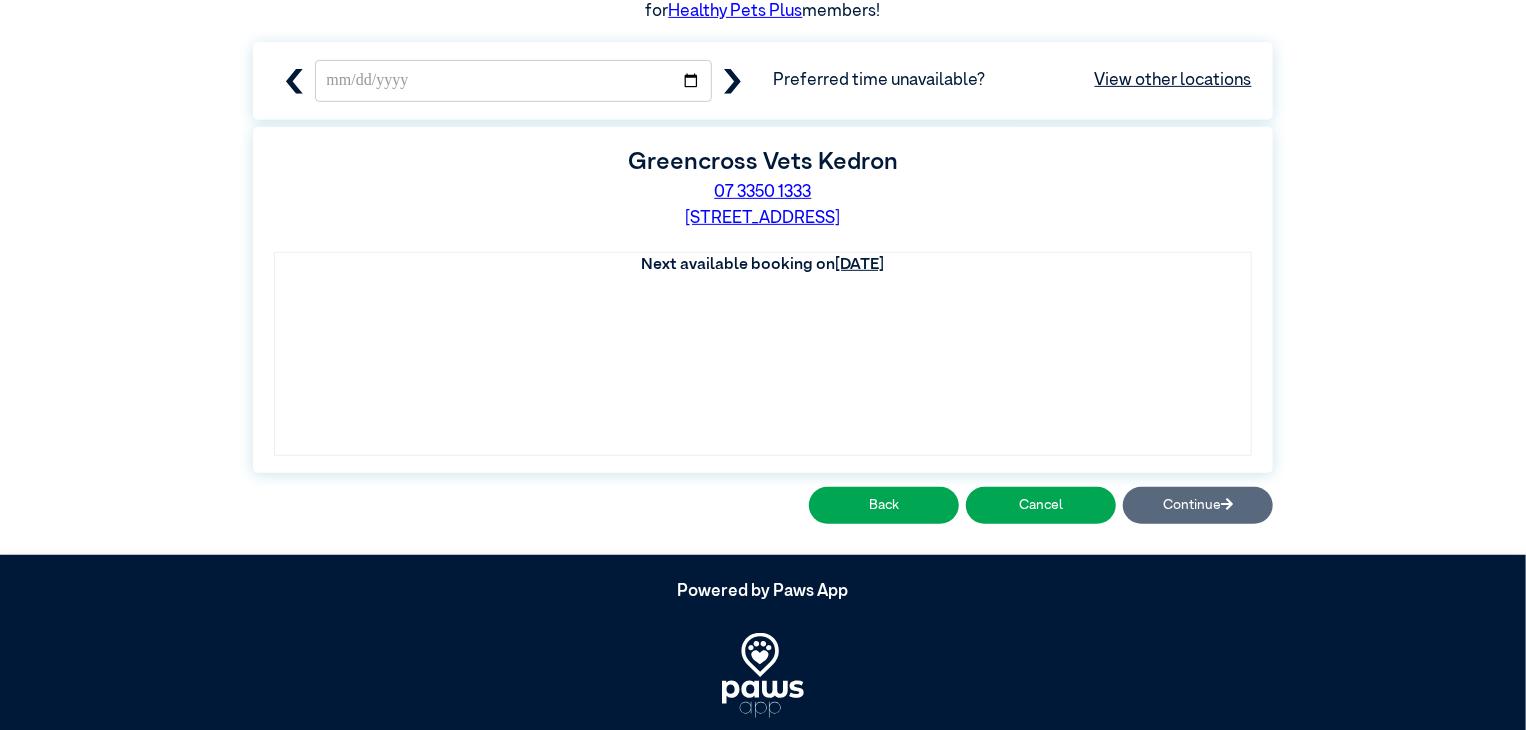 click 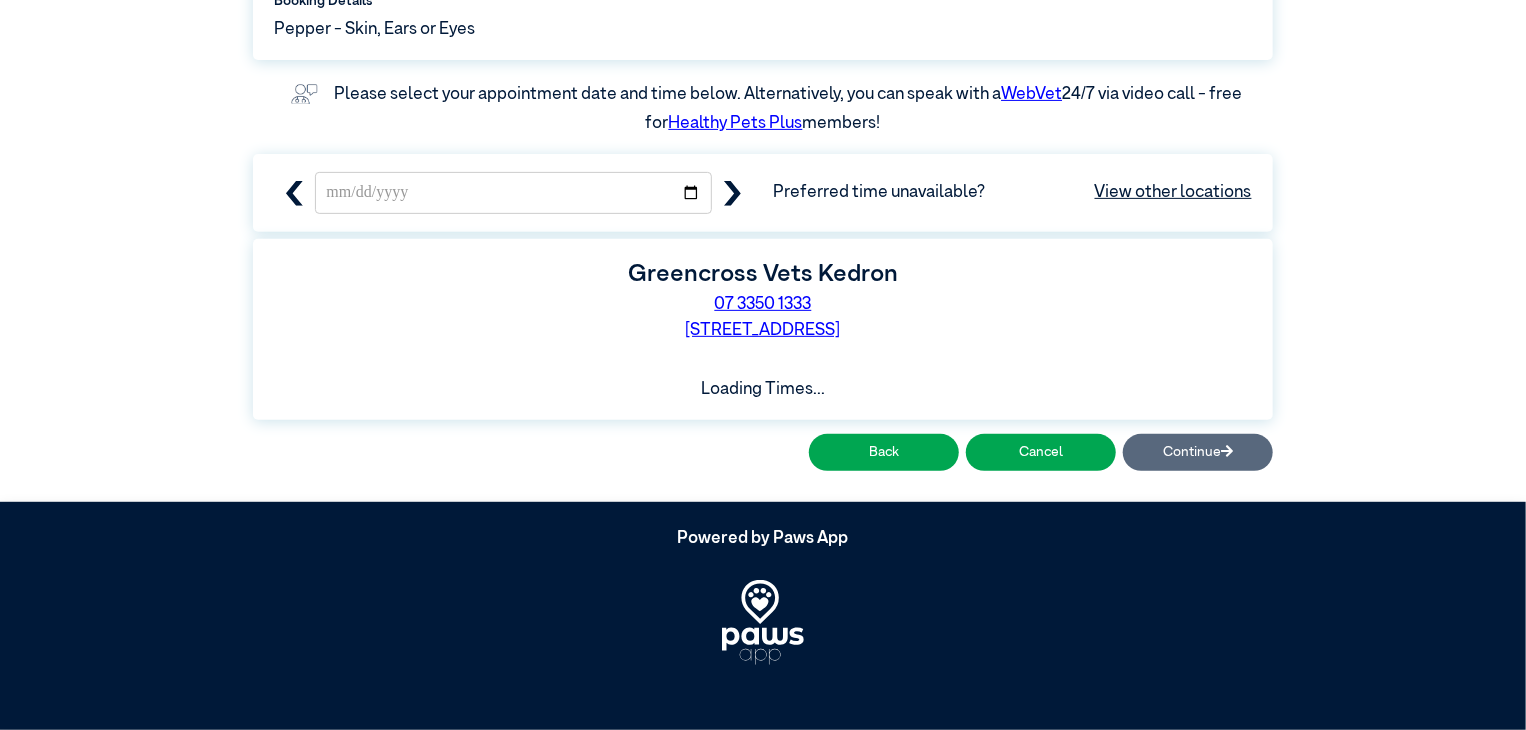 scroll, scrollTop: 403, scrollLeft: 0, axis: vertical 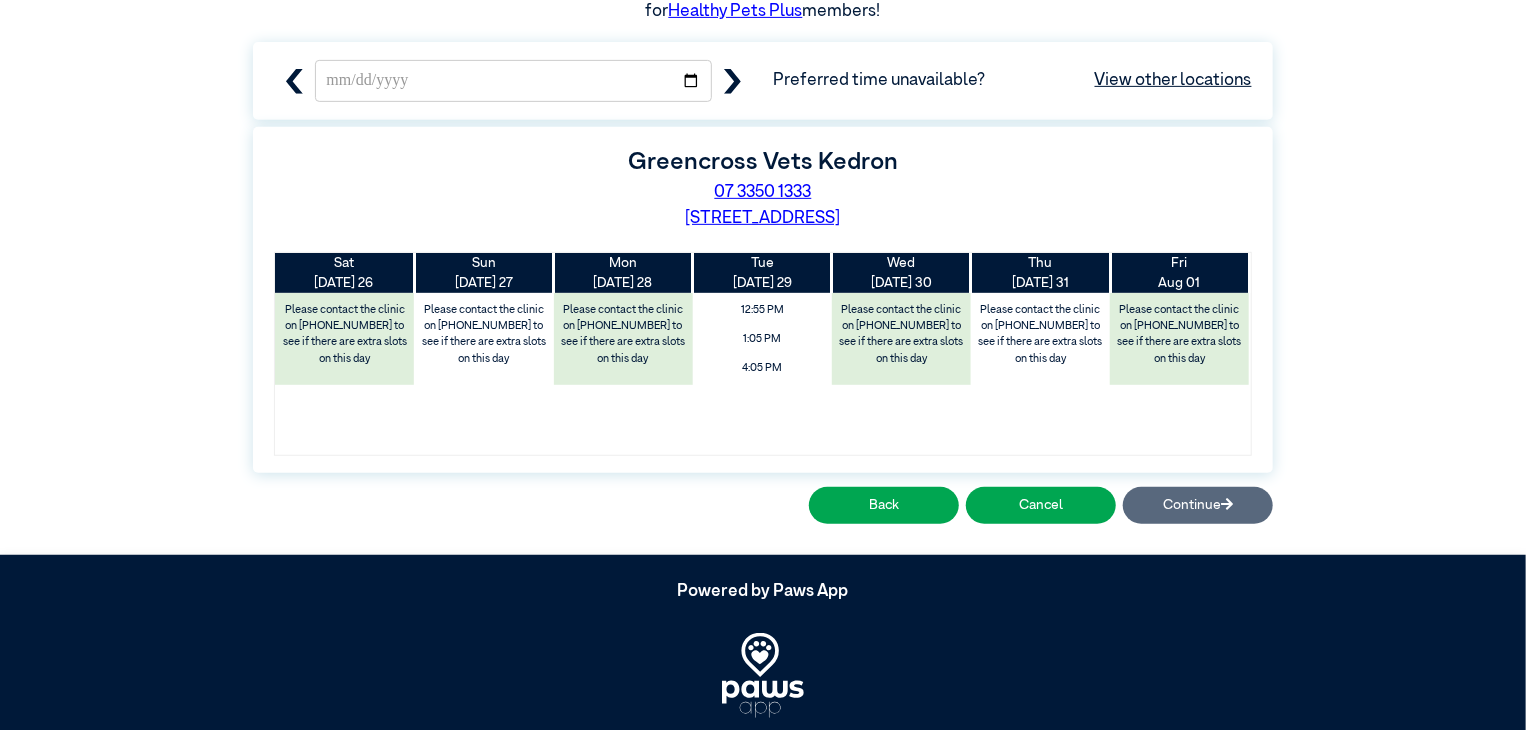 click 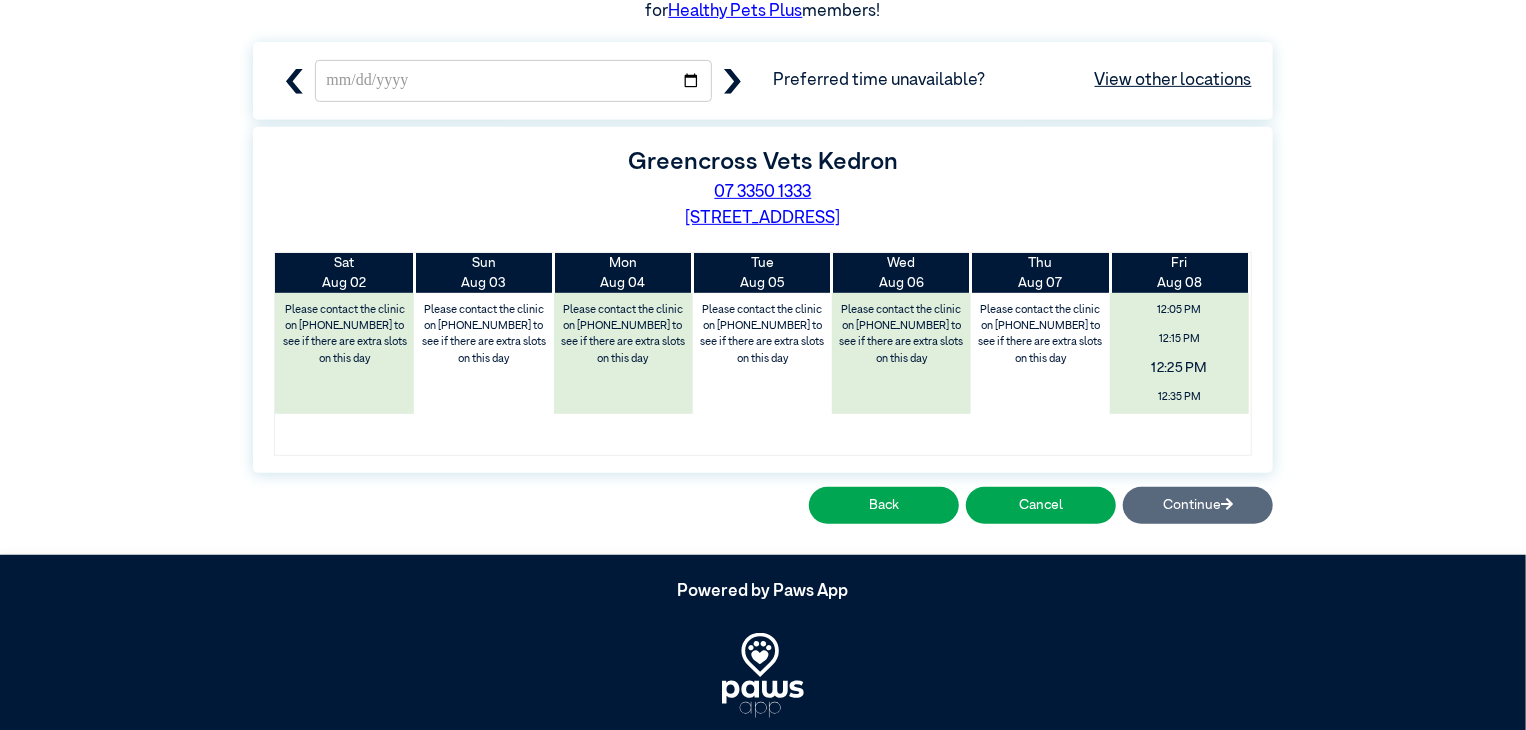 scroll, scrollTop: 456, scrollLeft: 0, axis: vertical 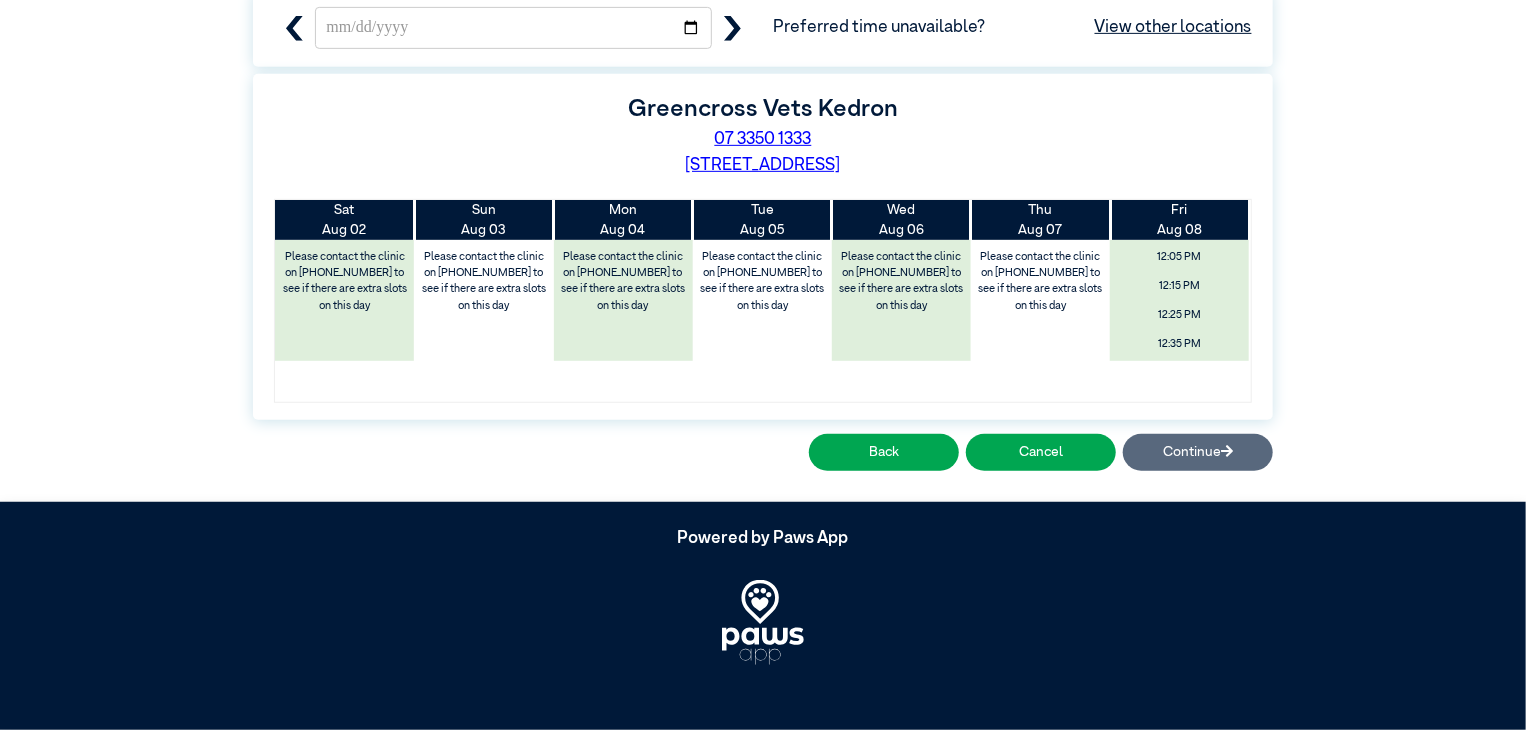 click 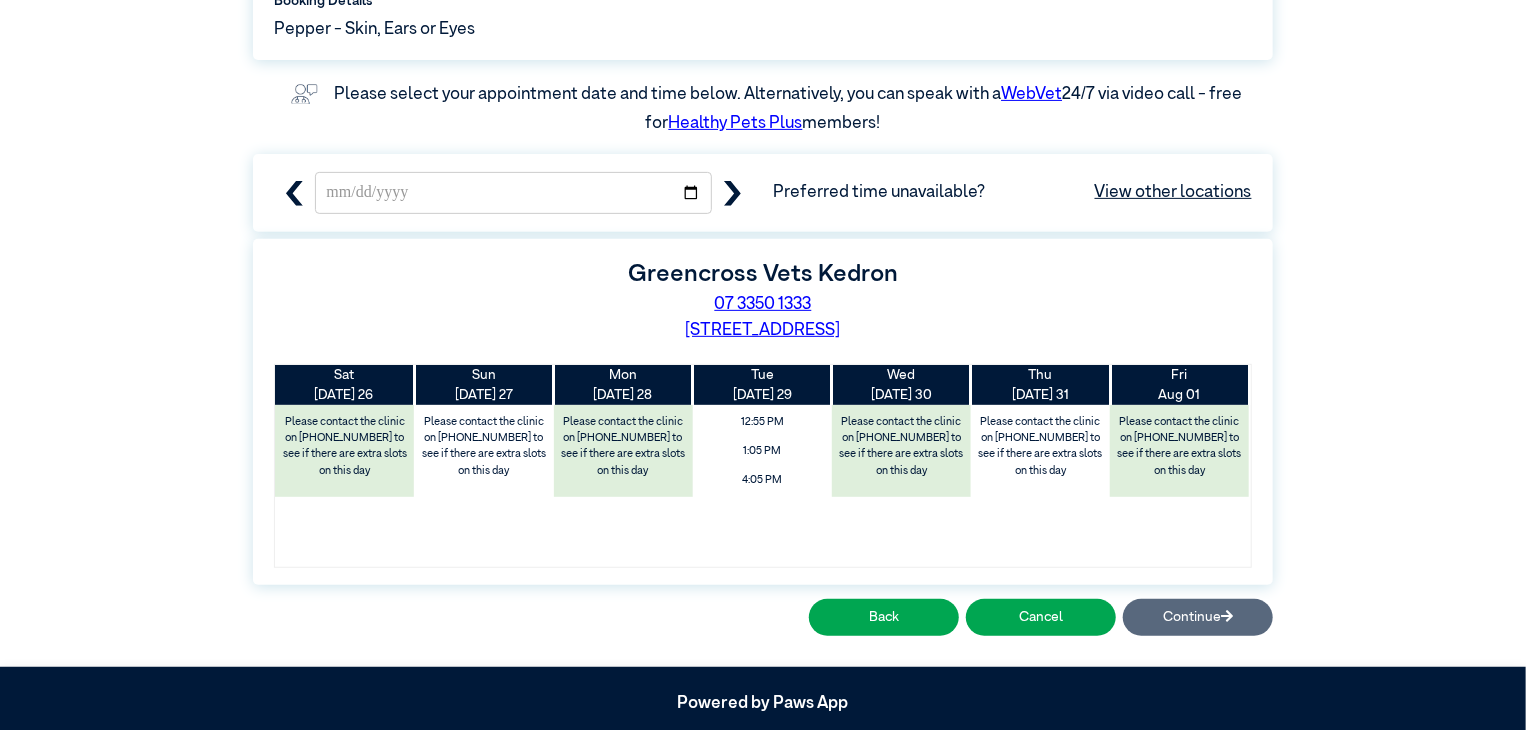 scroll, scrollTop: 456, scrollLeft: 0, axis: vertical 